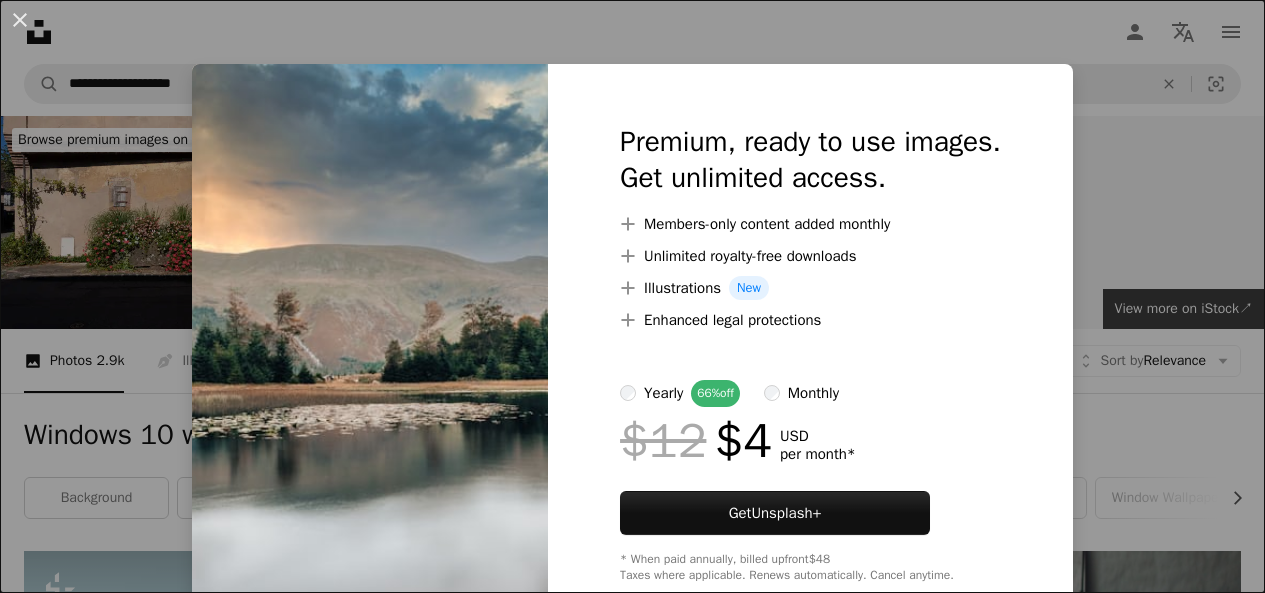 scroll, scrollTop: 783, scrollLeft: 0, axis: vertical 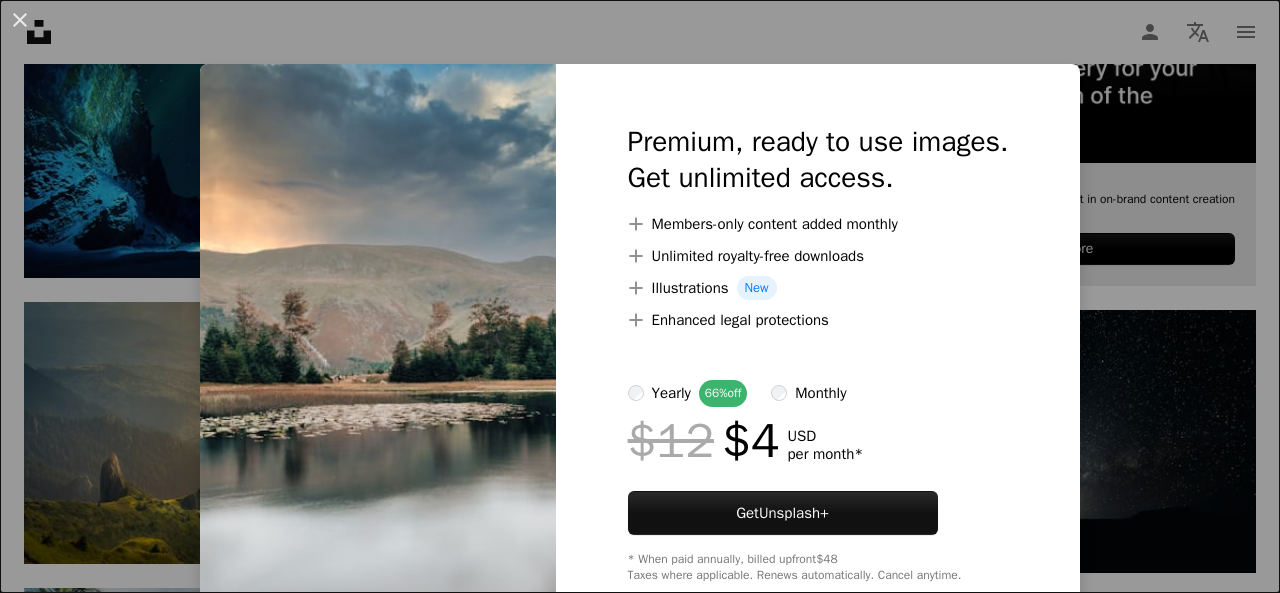 drag, startPoint x: 1137, startPoint y: 161, endPoint x: 1157, endPoint y: 162, distance: 20.024984 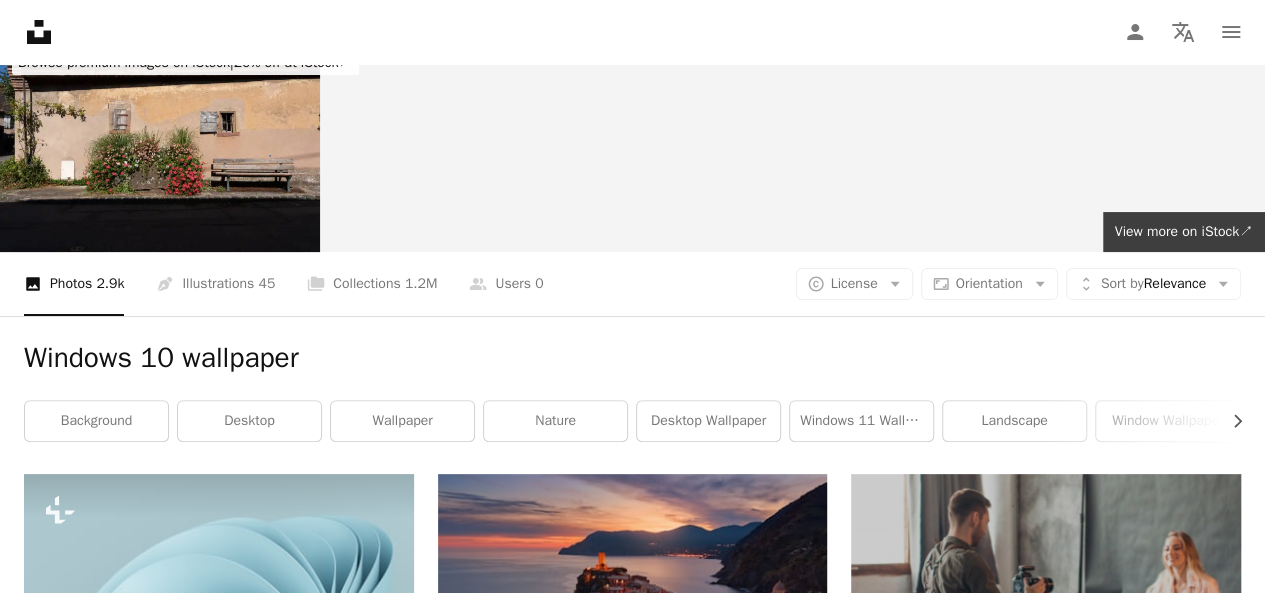 scroll, scrollTop: 68, scrollLeft: 0, axis: vertical 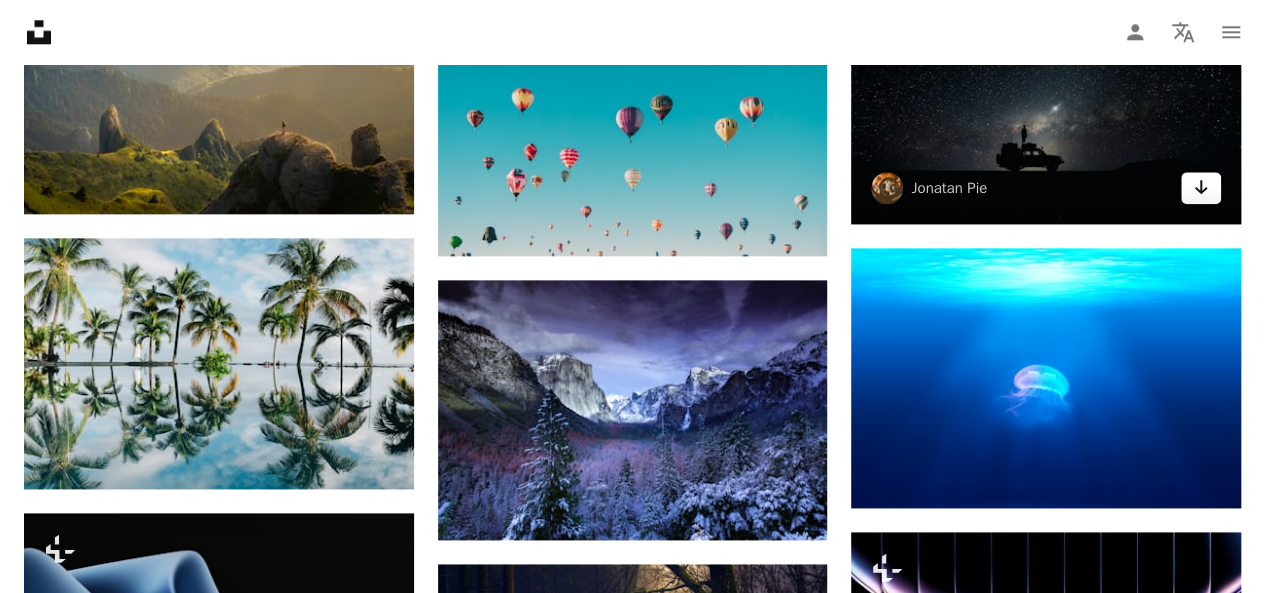 click on "Arrow pointing down" 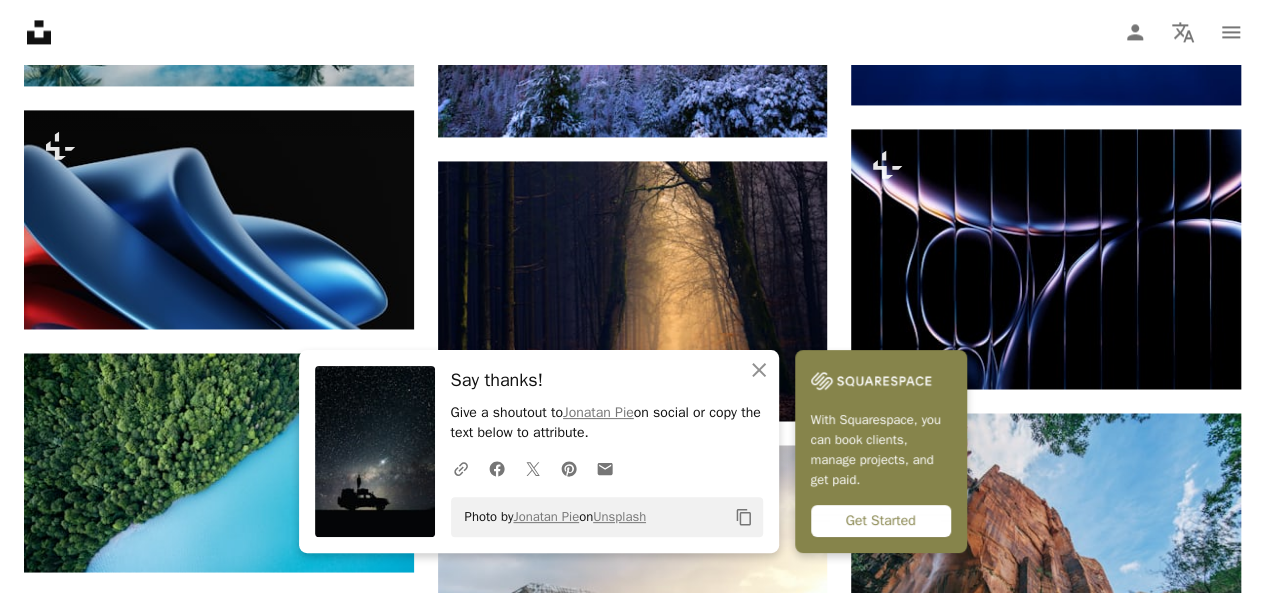 scroll, scrollTop: 1566, scrollLeft: 0, axis: vertical 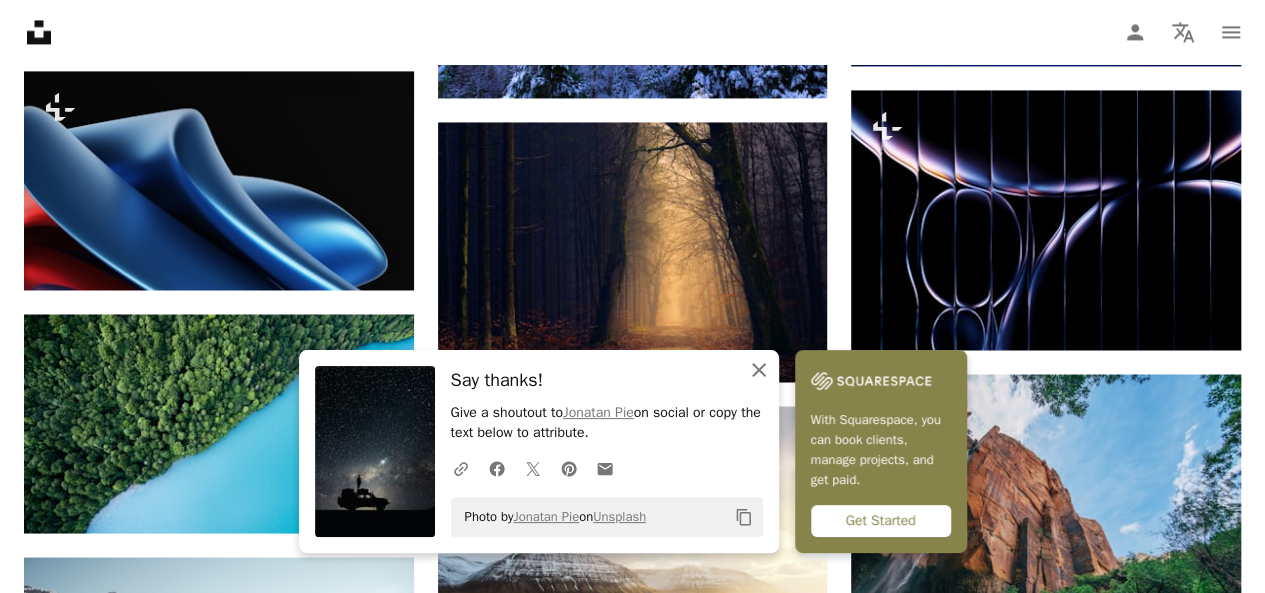 click 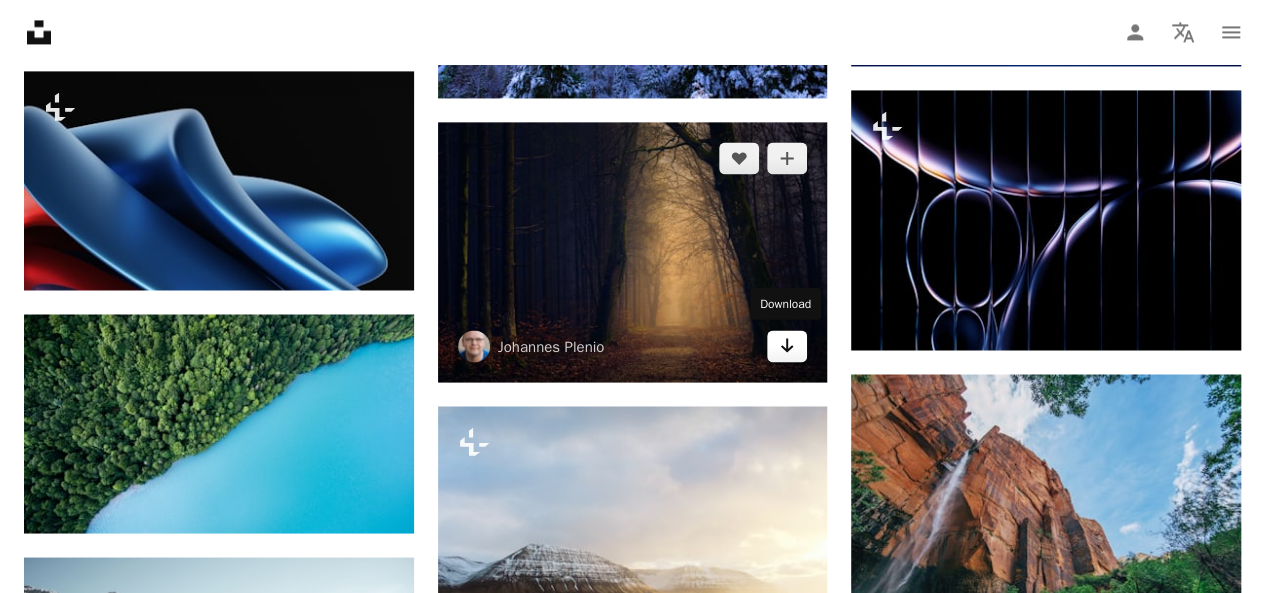 click on "Arrow pointing down" 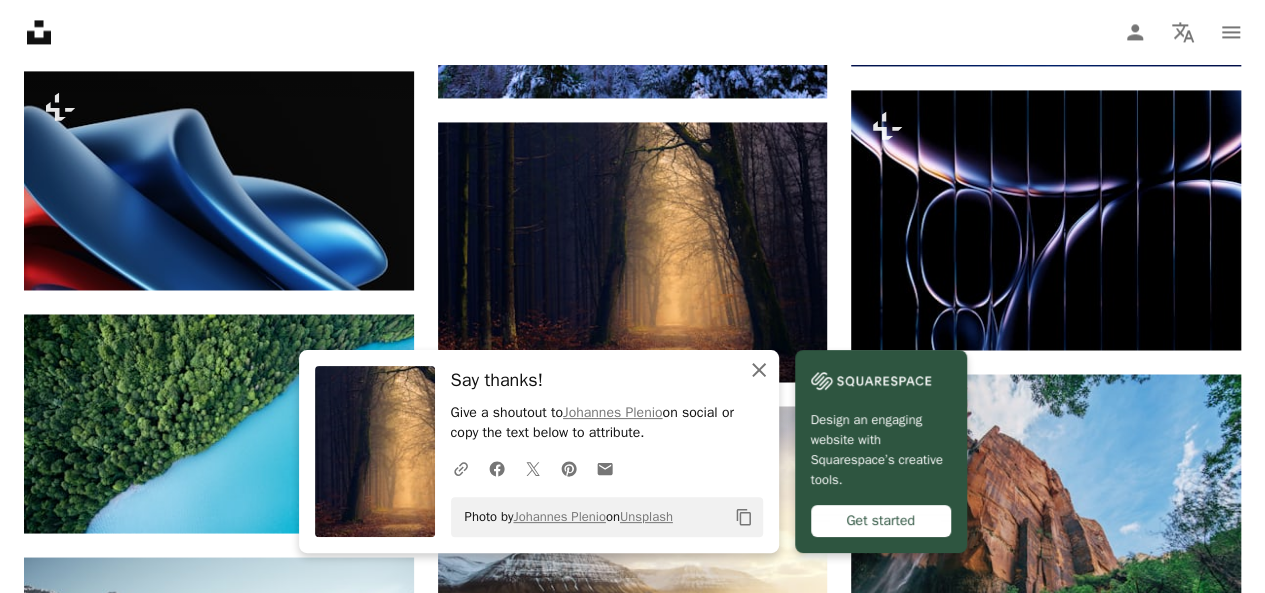 click on "An X shape" 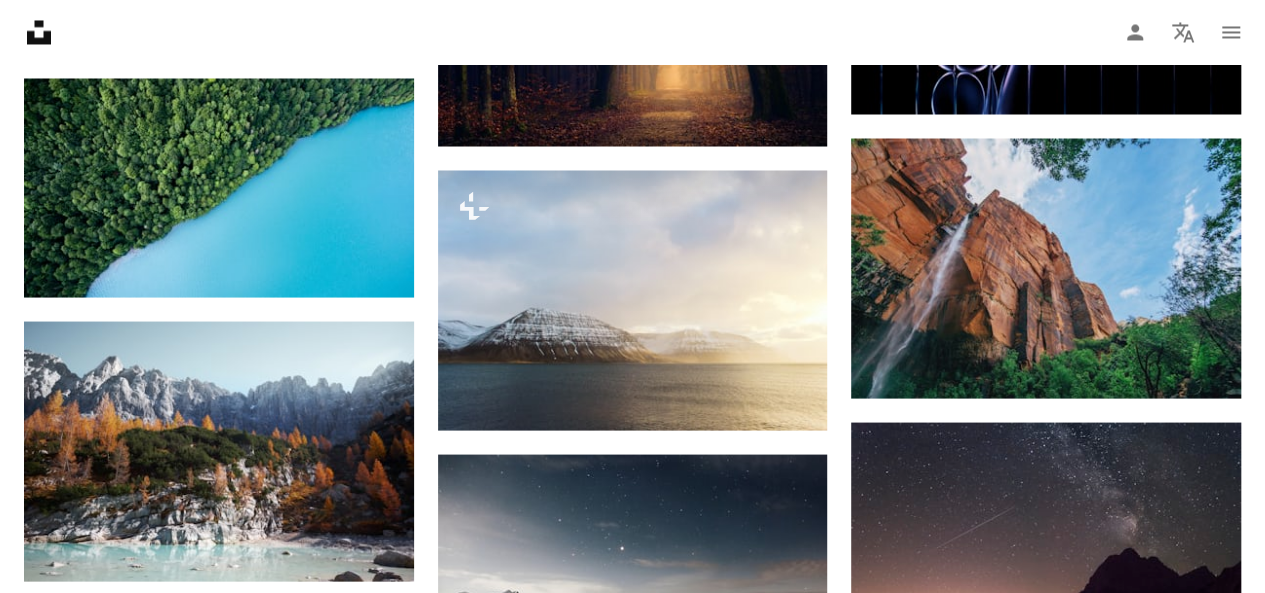scroll, scrollTop: 1806, scrollLeft: 0, axis: vertical 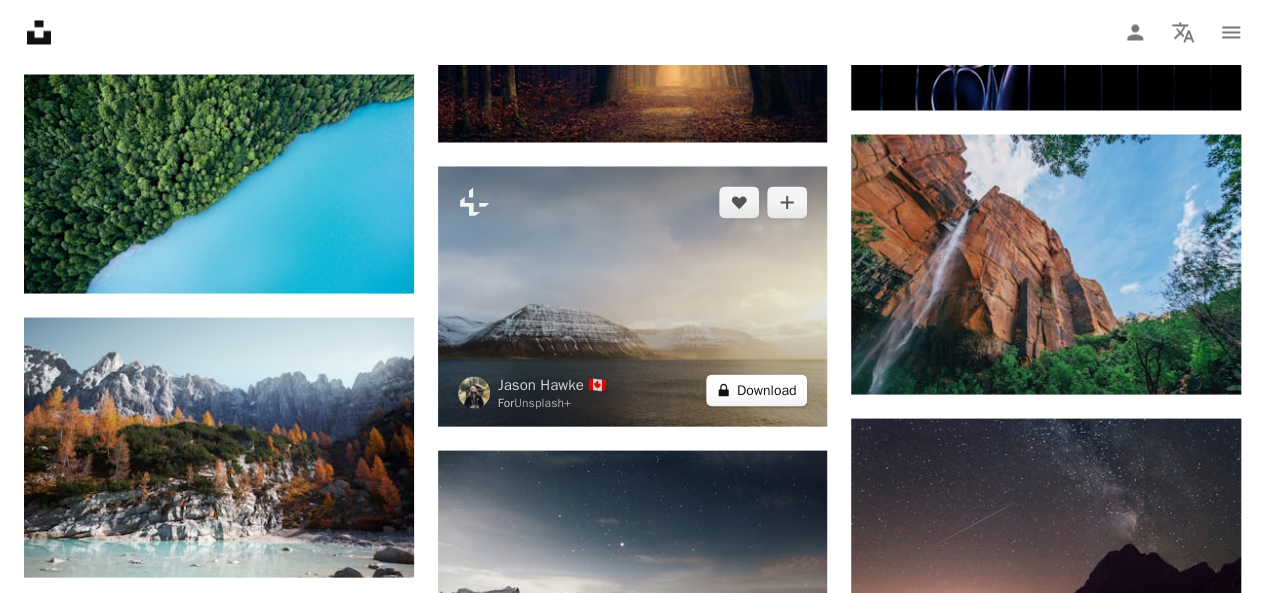 click on "A lock   Download" at bounding box center (757, 390) 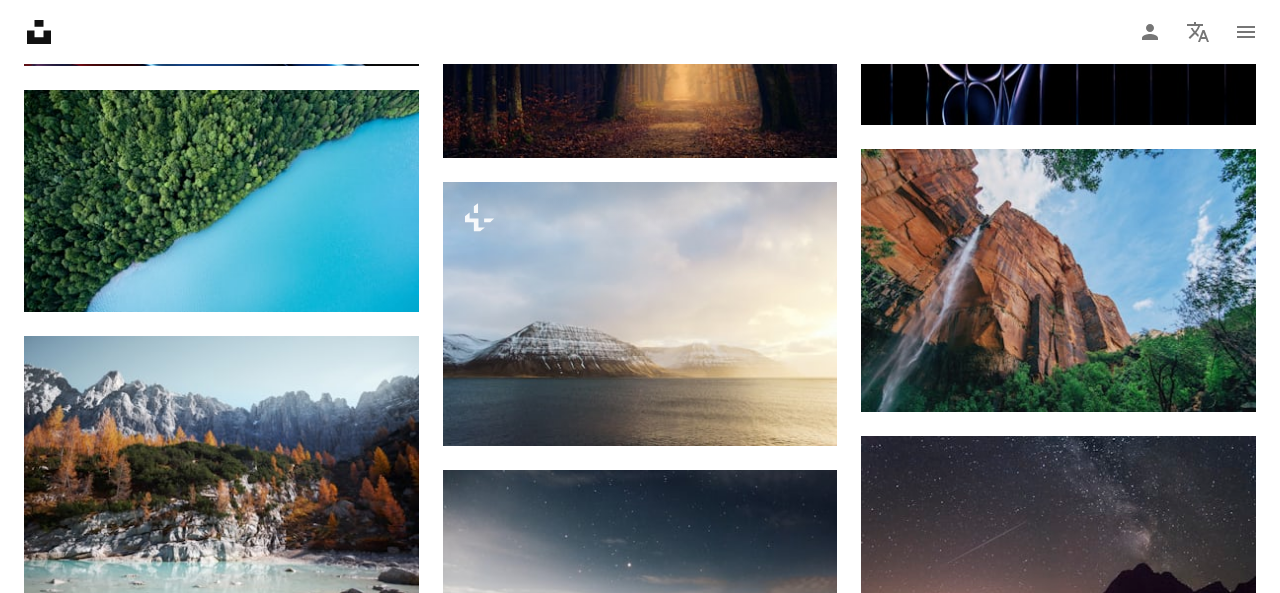 click on "An X shape Premium, ready to use images. Get unlimited access. A plus sign Members-only content added monthly A plus sign Unlimited royalty-free downloads A plus sign Illustrations  New A plus sign Enhanced legal protections yearly 66%  off monthly $12   $4 USD per month * Get  Unsplash+ * When paid annually, billed upfront  $48 Taxes where applicable. Renews automatically. Cancel anytime." at bounding box center [640, 2203] 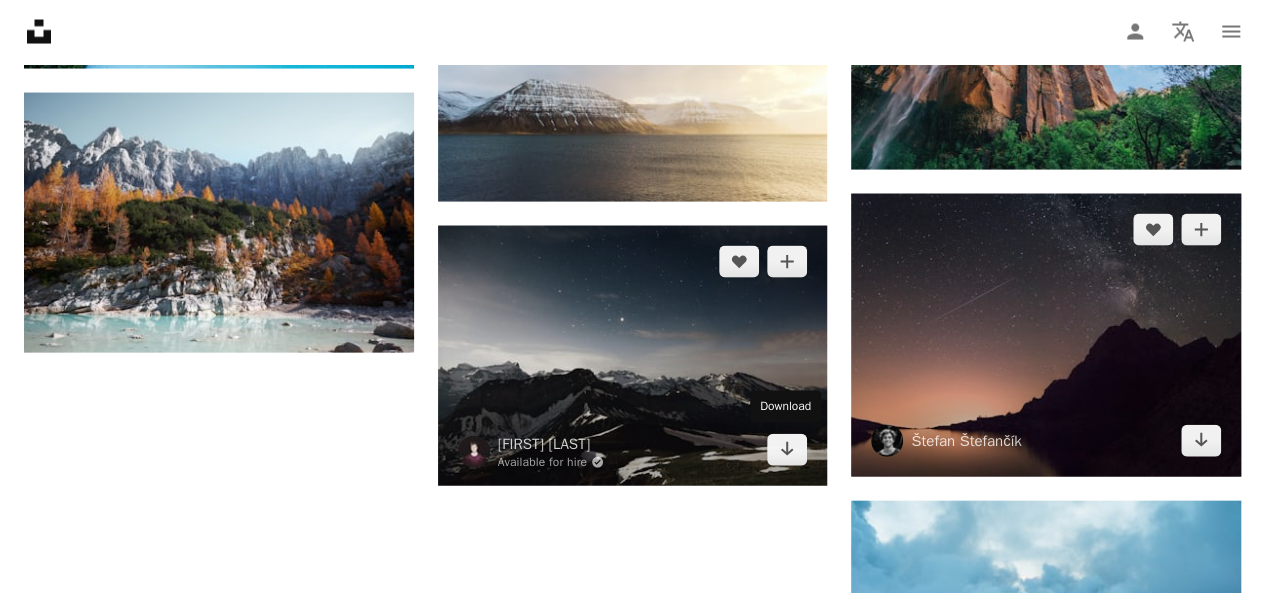 scroll, scrollTop: 2046, scrollLeft: 0, axis: vertical 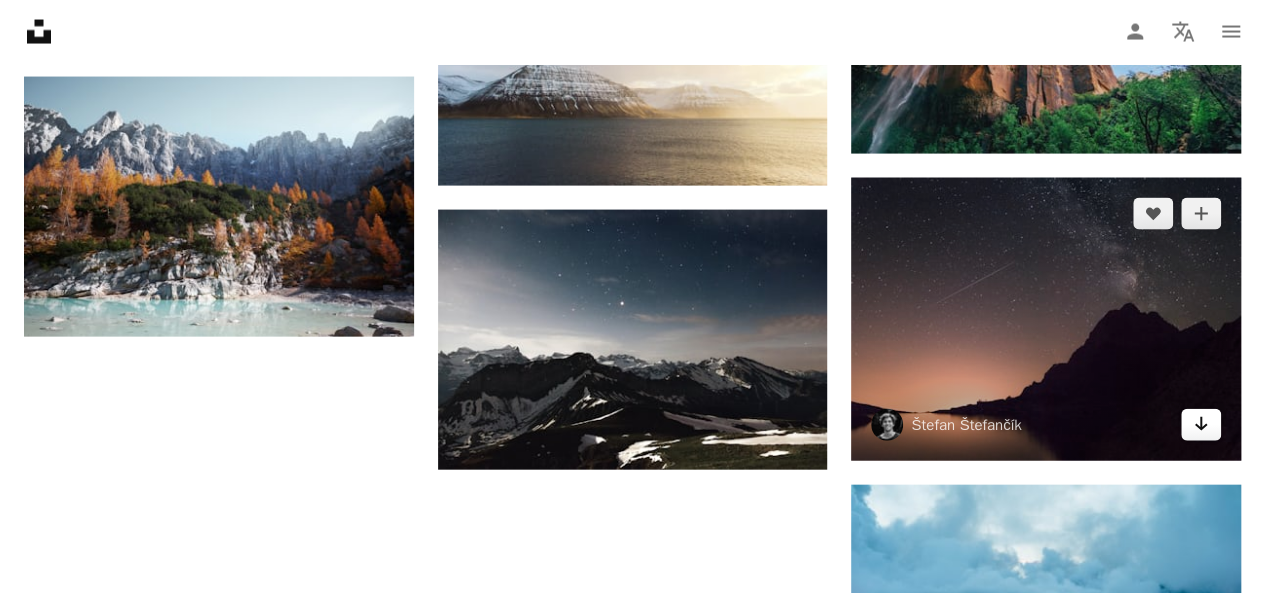 click on "Arrow pointing down" at bounding box center [1201, 425] 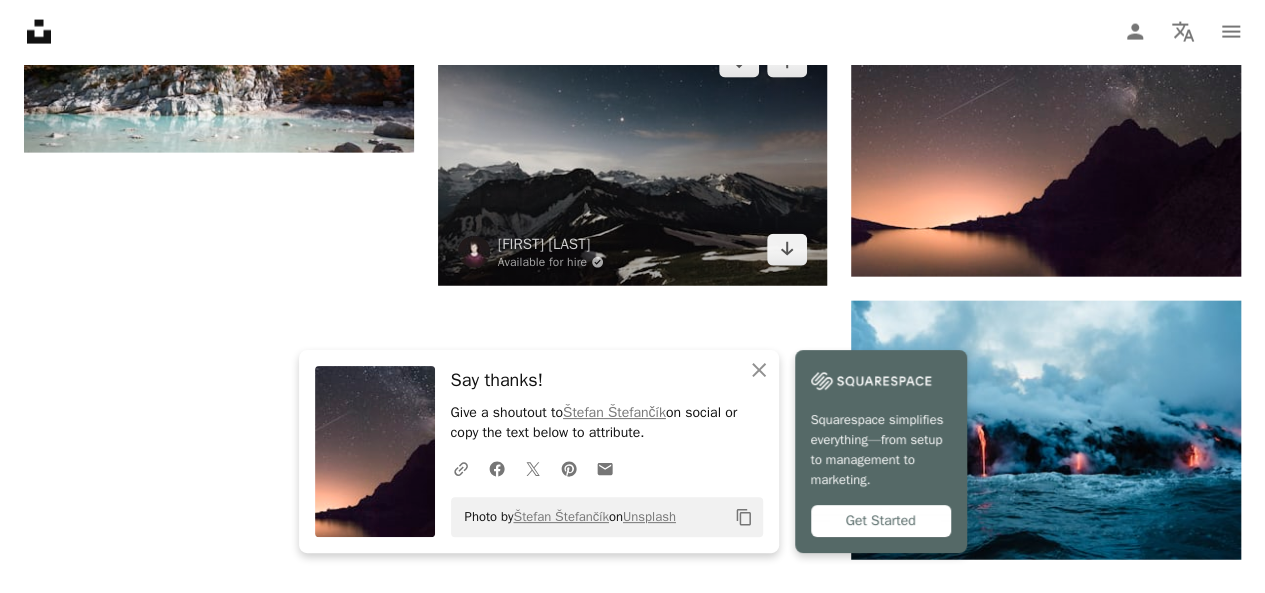 scroll, scrollTop: 2246, scrollLeft: 0, axis: vertical 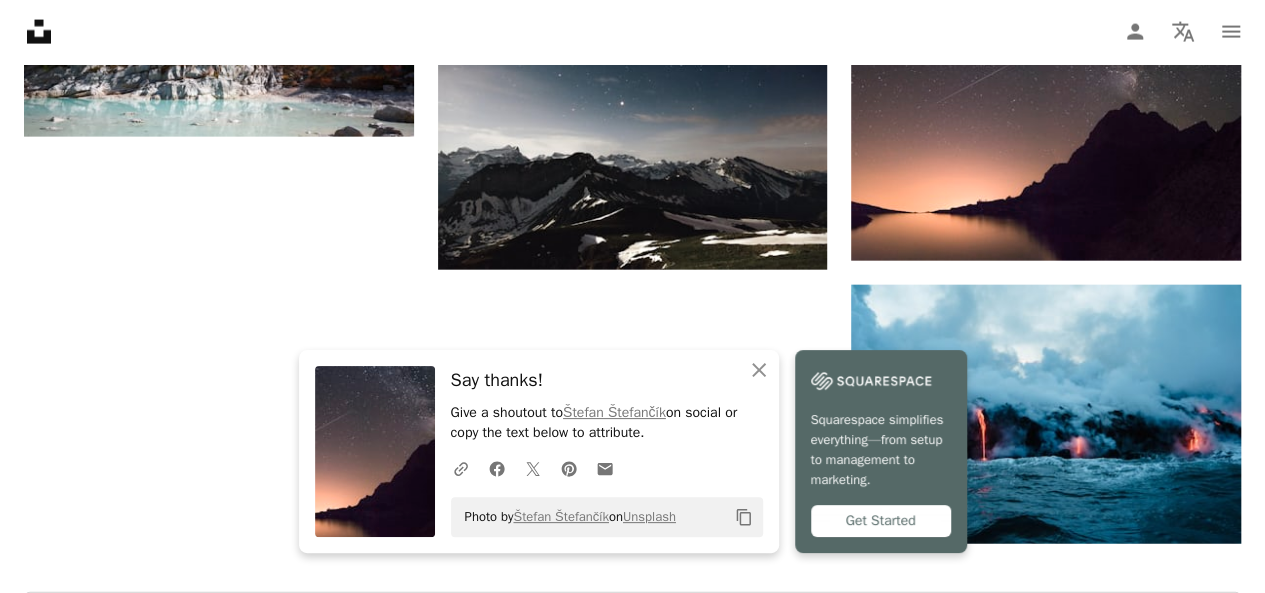 click on "[FIRST] [LAST] For Unsplash+ A lock Download A heart A plus sign [FIRST] [LAST] Available for hire A checkmark inside of a circle Arrow pointing down A heart A plus sign [FIRST] [LAST] Arrow pointing down A heart A plus sign [FIRST] [LAST] Arrow pointing down Plus sign for Unsplash+ A heart A plus sign [FIRST] [LAST] For Unsplash+ A lock Download A heart A plus sign [FIRST] [LAST] Available for hire A checkmark inside of a circle Arrow pointing down A heart A plus sign [FIRST] [LAST] Arrow pointing down A heart A plus sign [FIRST] [LAST] Arrow pointing down Plus sign for Unsplash+ A heart A plus sign [FIRST] [LAST] For Unsplash+ A lock Download A heart A plus sign [FIRST] [LAST] Available for hire A checkmark inside of a circle Arrow pointing down A heart A plus sign [FIRST] [LAST] Arrow pointing down A heart A plus sign [FIRST] [LAST] Arrow pointing down Plus sign for Unsplash+ A heart A plus sign [FIRST] [LAST] For Unsplash+ A lock Download A heart A plus sign [FIRST] [LAST] Available for hire A checkmark inside of a circle Arrow pointing down A heart A plus sign [FIRST] [LAST] Arrow pointing down A heart A plus sign [FIRST] [LAST]" at bounding box center [632, -576] 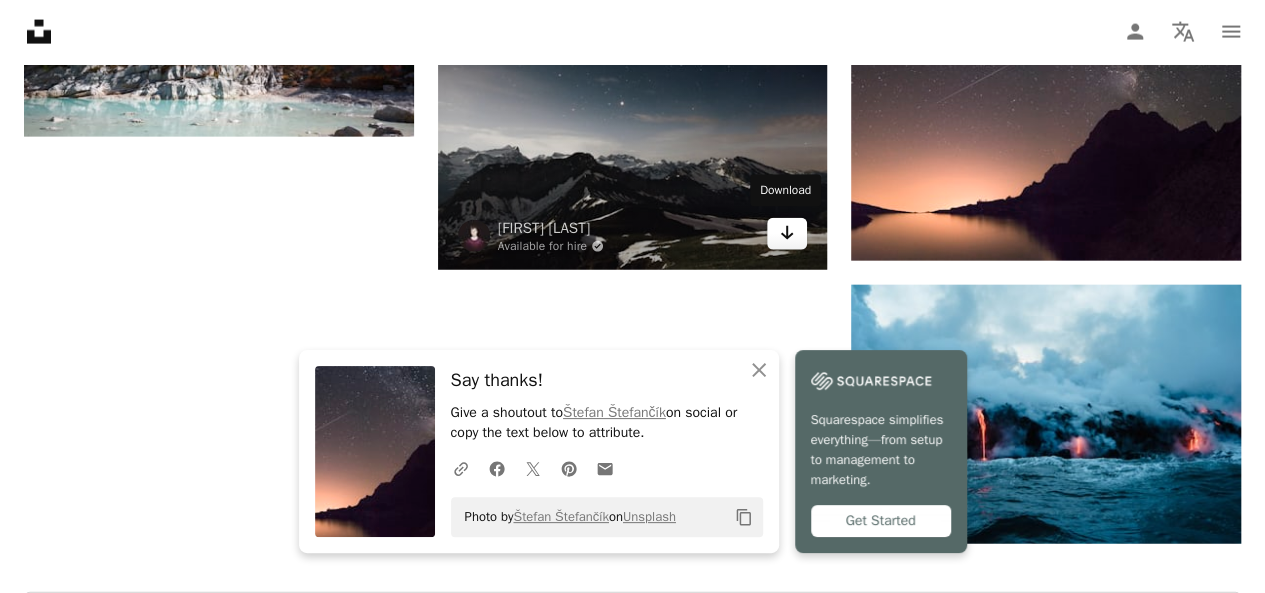 click on "Arrow pointing down" at bounding box center (787, 234) 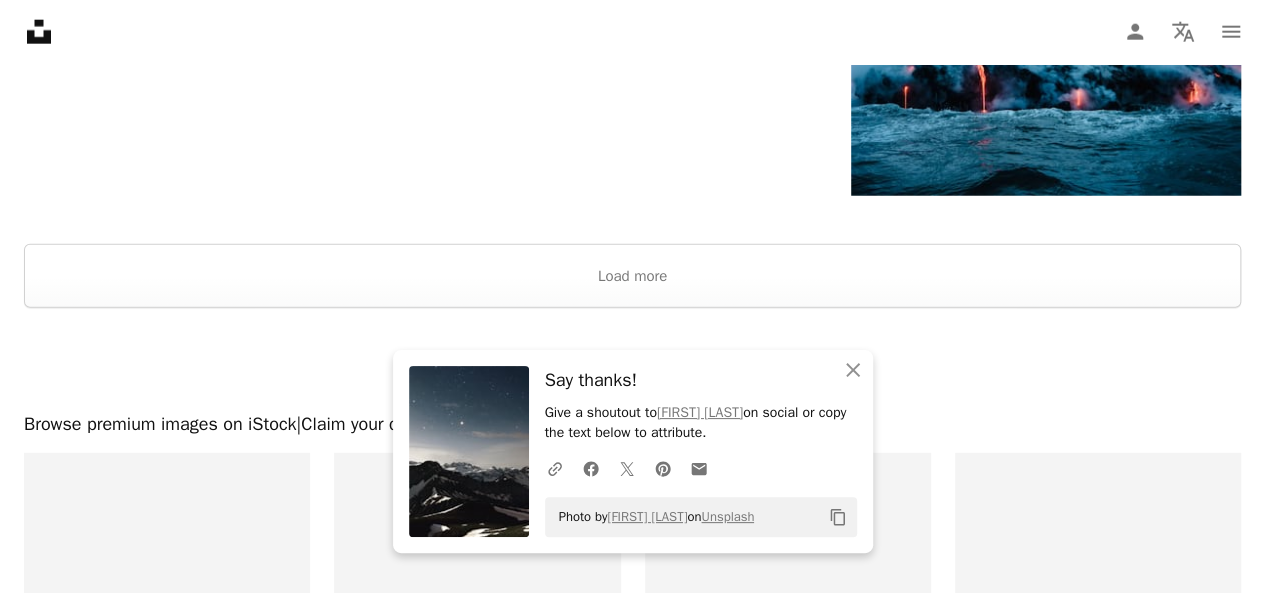 scroll, scrollTop: 2606, scrollLeft: 0, axis: vertical 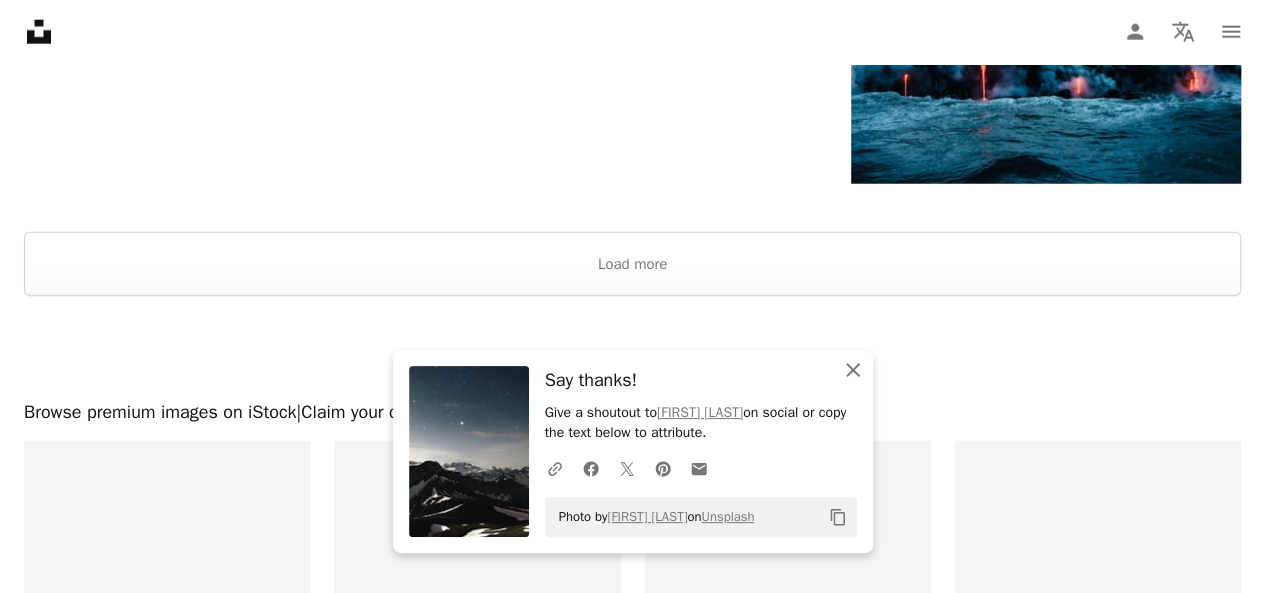 click 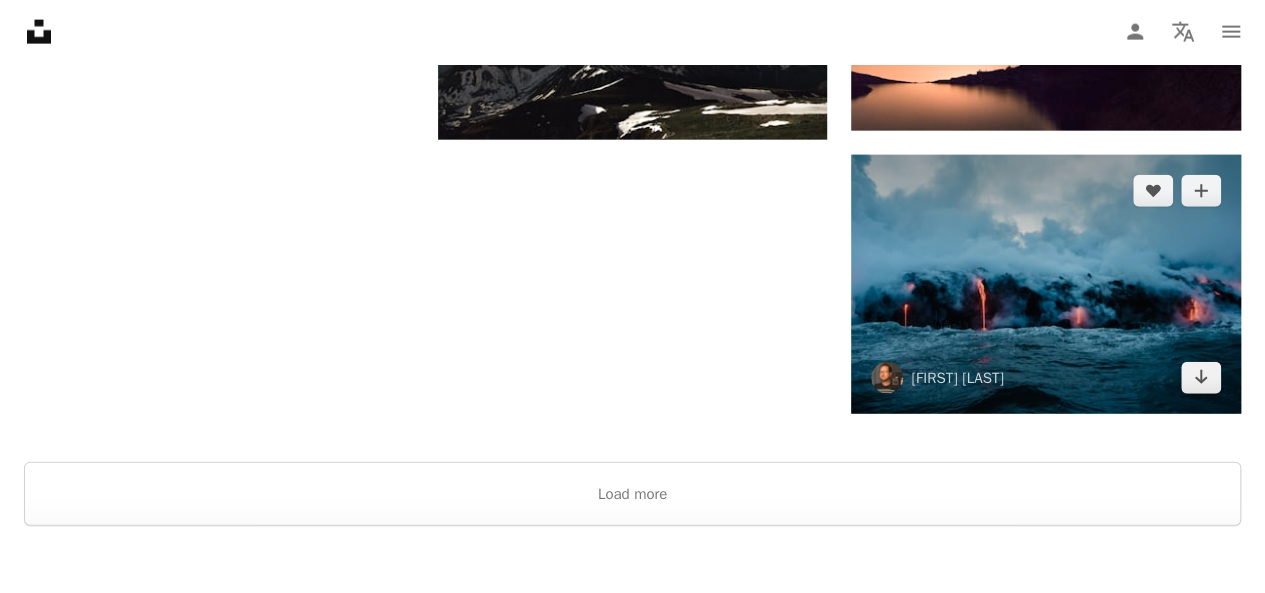 scroll, scrollTop: 2366, scrollLeft: 0, axis: vertical 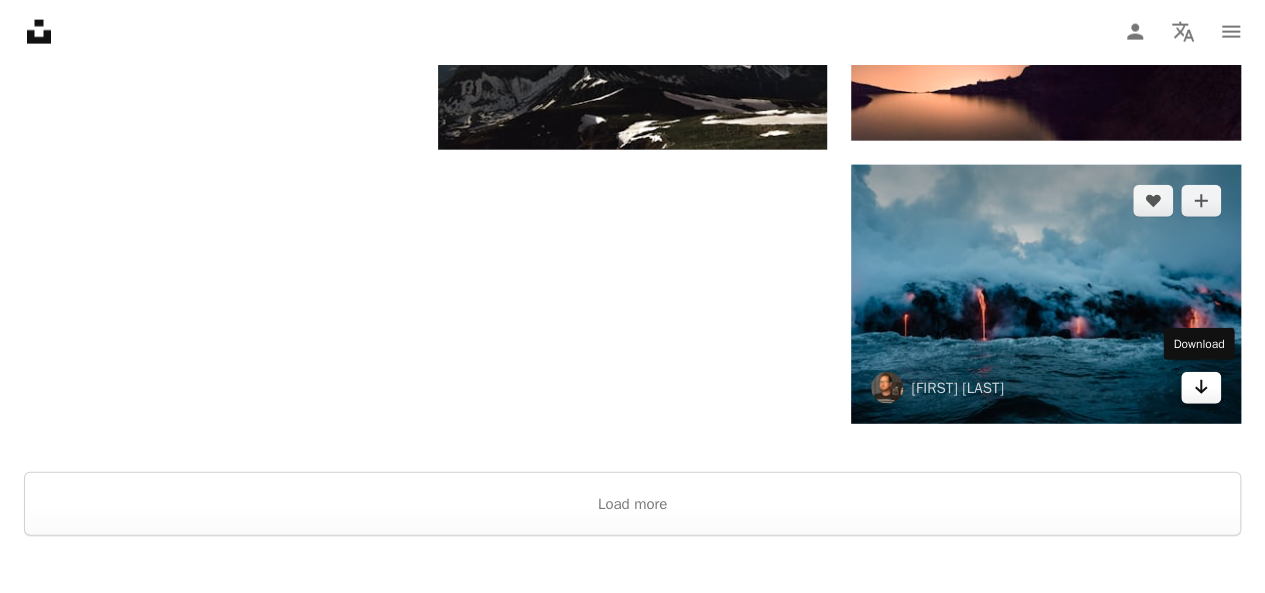 drag, startPoint x: 1204, startPoint y: 383, endPoint x: 1187, endPoint y: 382, distance: 17.029387 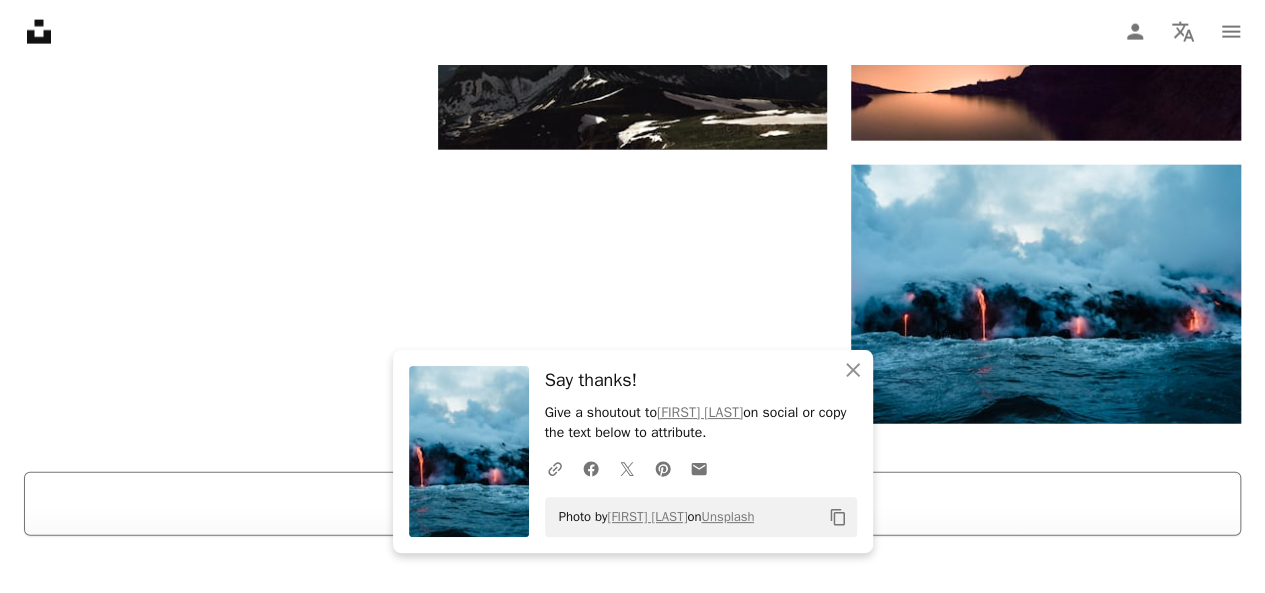 click on "Load more" at bounding box center [632, 504] 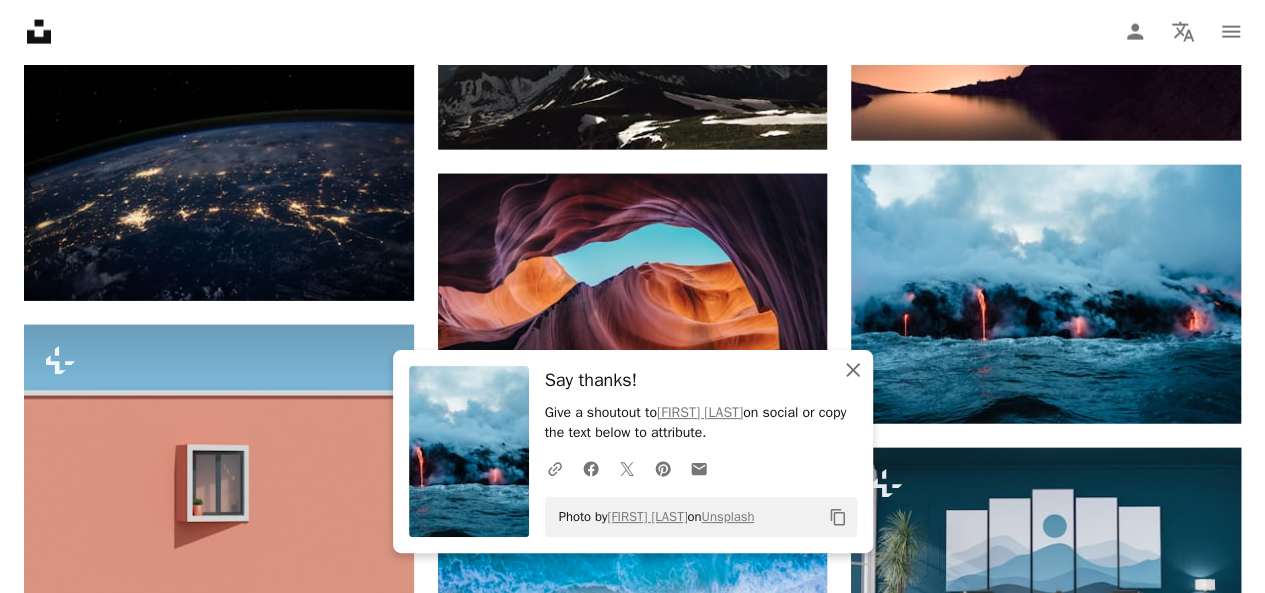 click 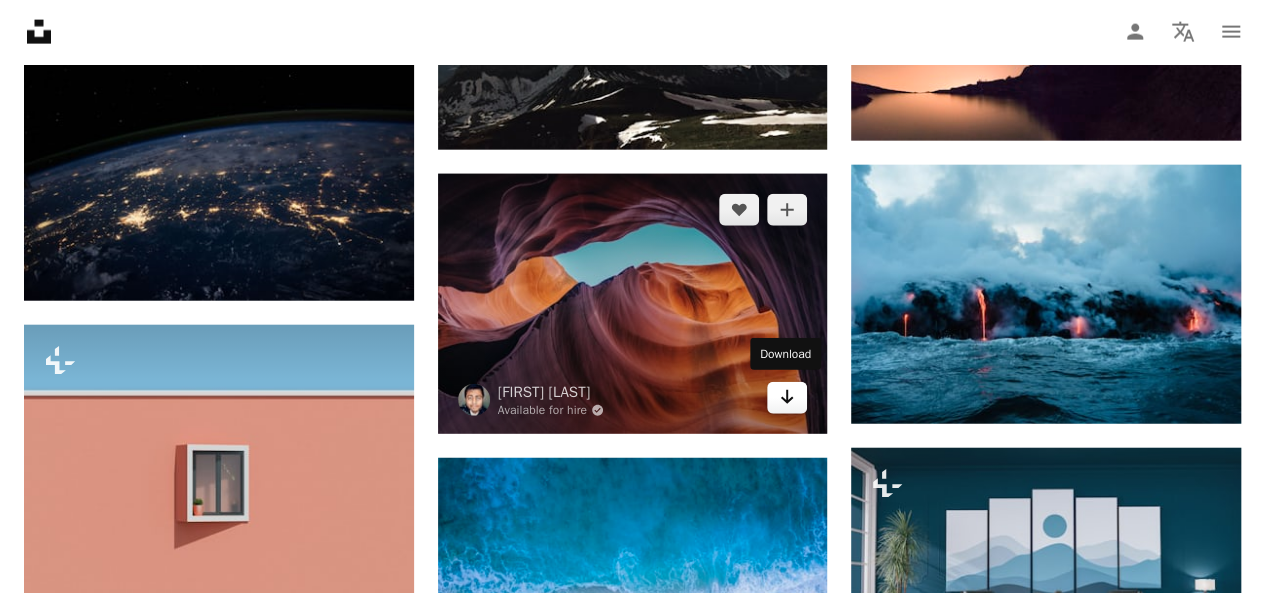 click on "Arrow pointing down" 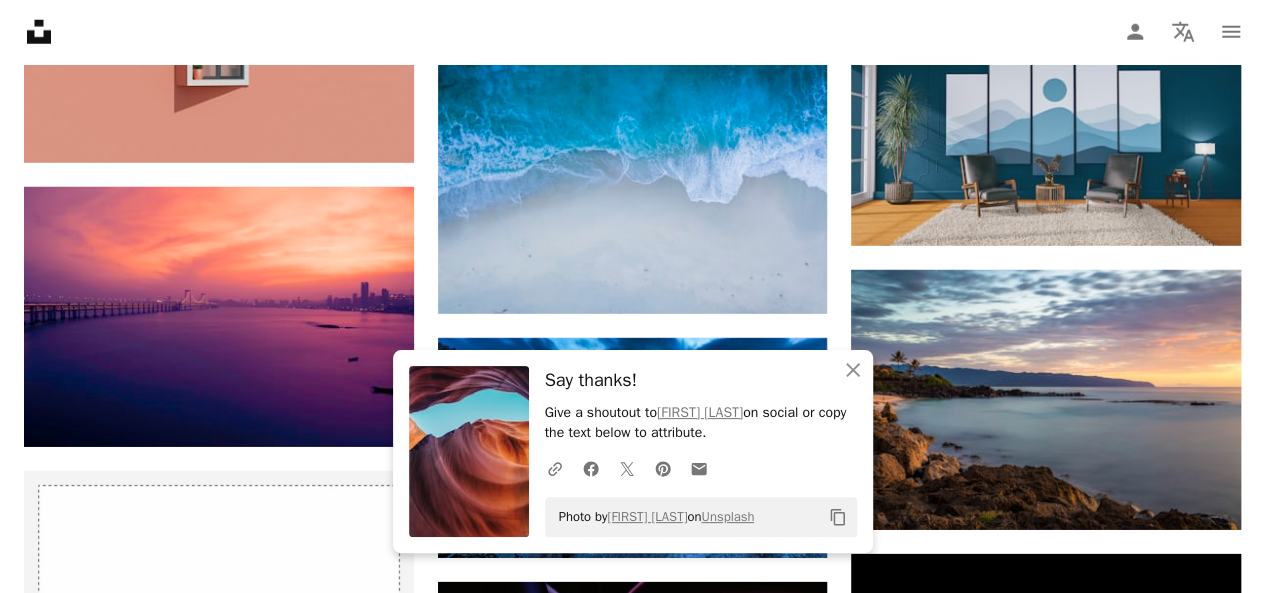 scroll, scrollTop: 2806, scrollLeft: 0, axis: vertical 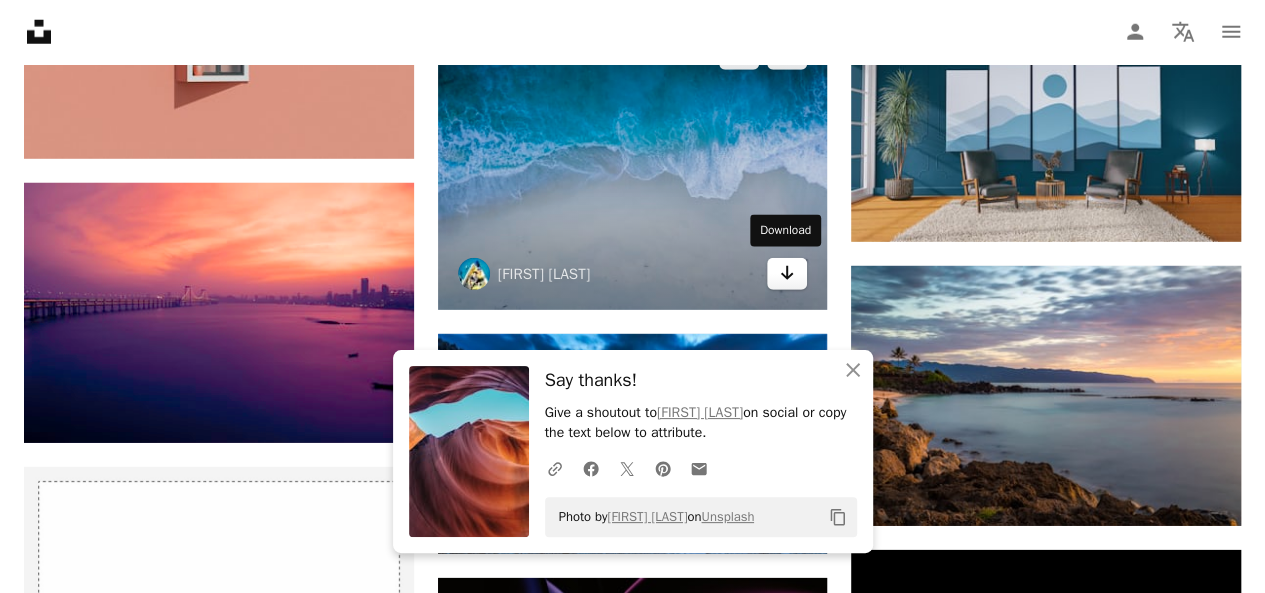 click 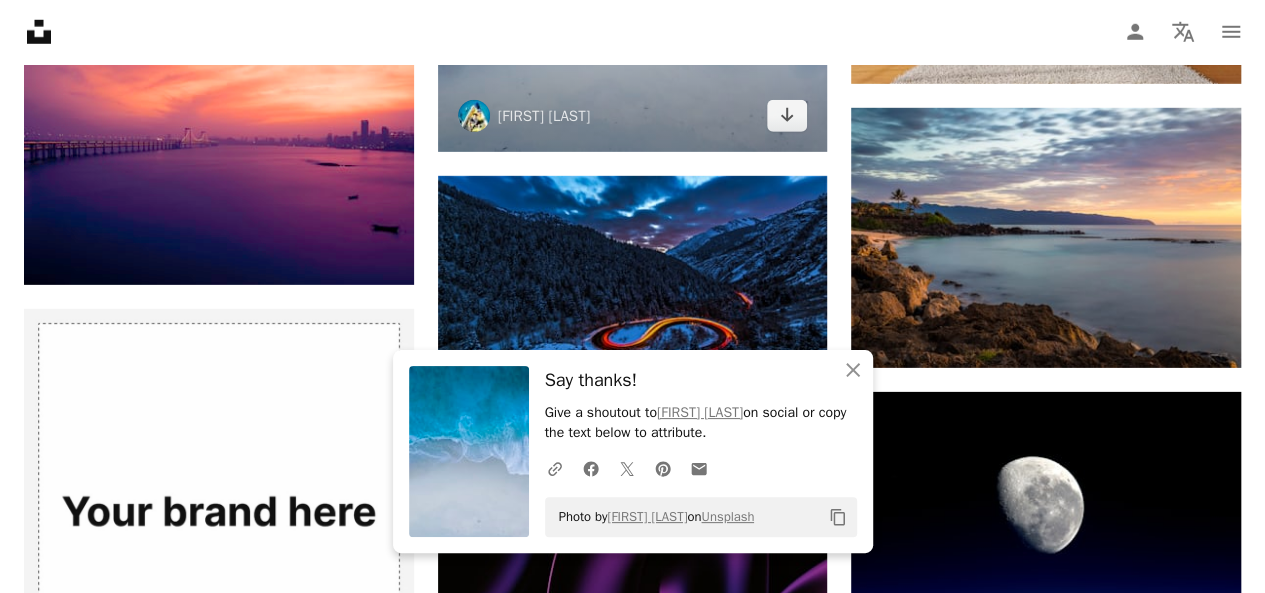 scroll, scrollTop: 2982, scrollLeft: 0, axis: vertical 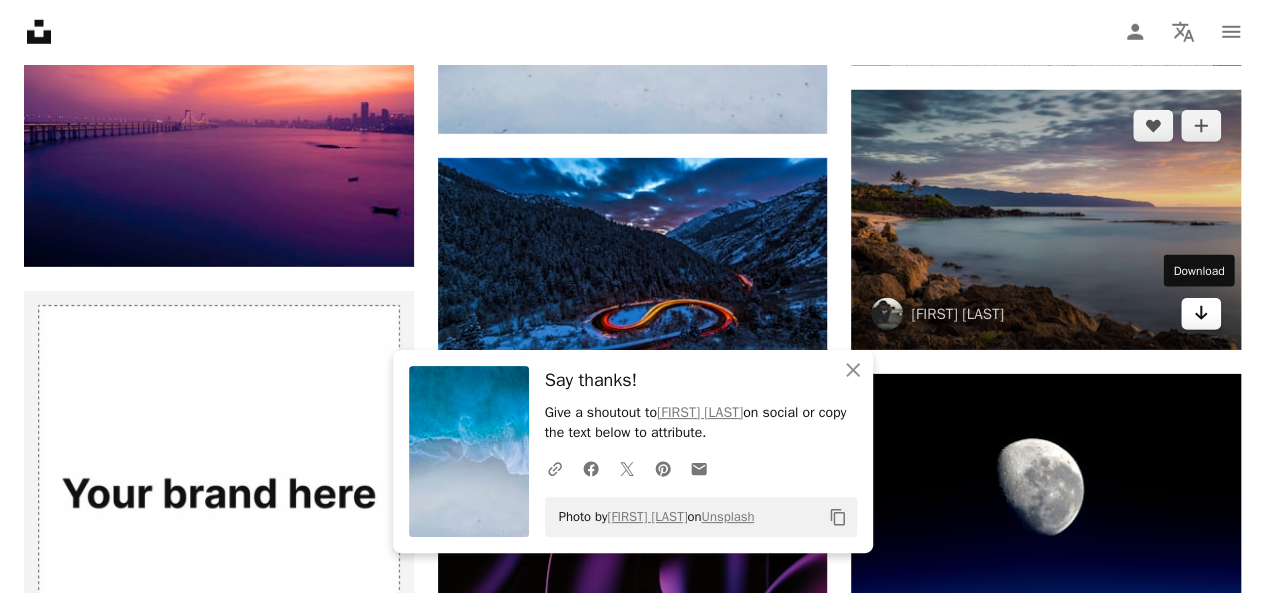 click on "Arrow pointing down" 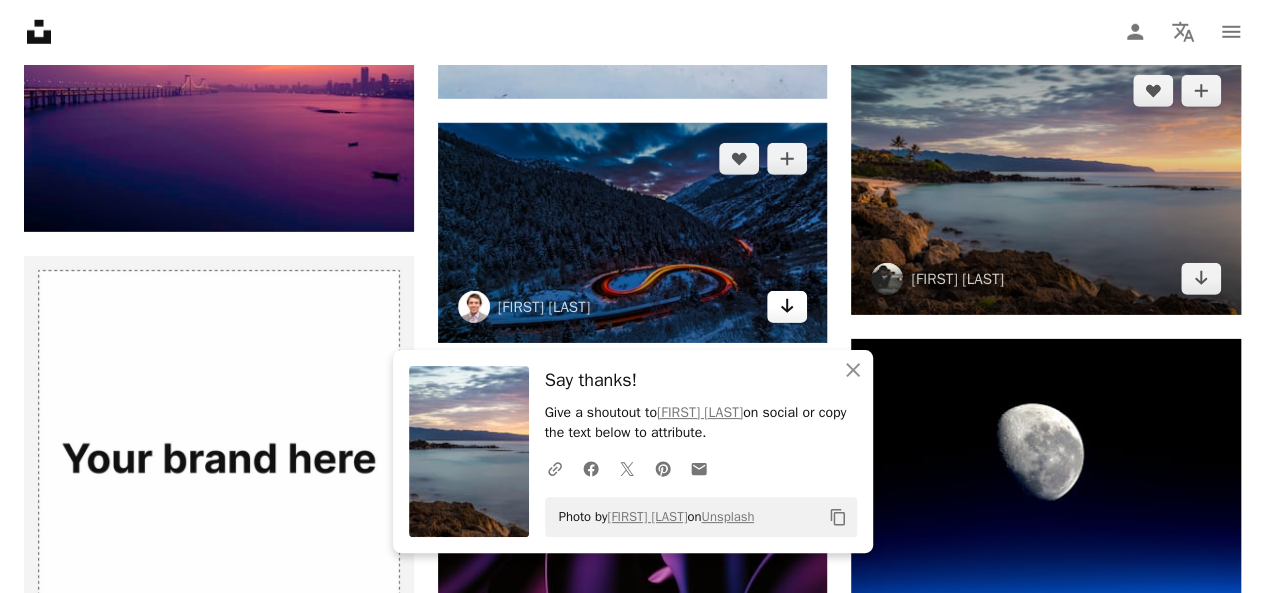 scroll, scrollTop: 3022, scrollLeft: 0, axis: vertical 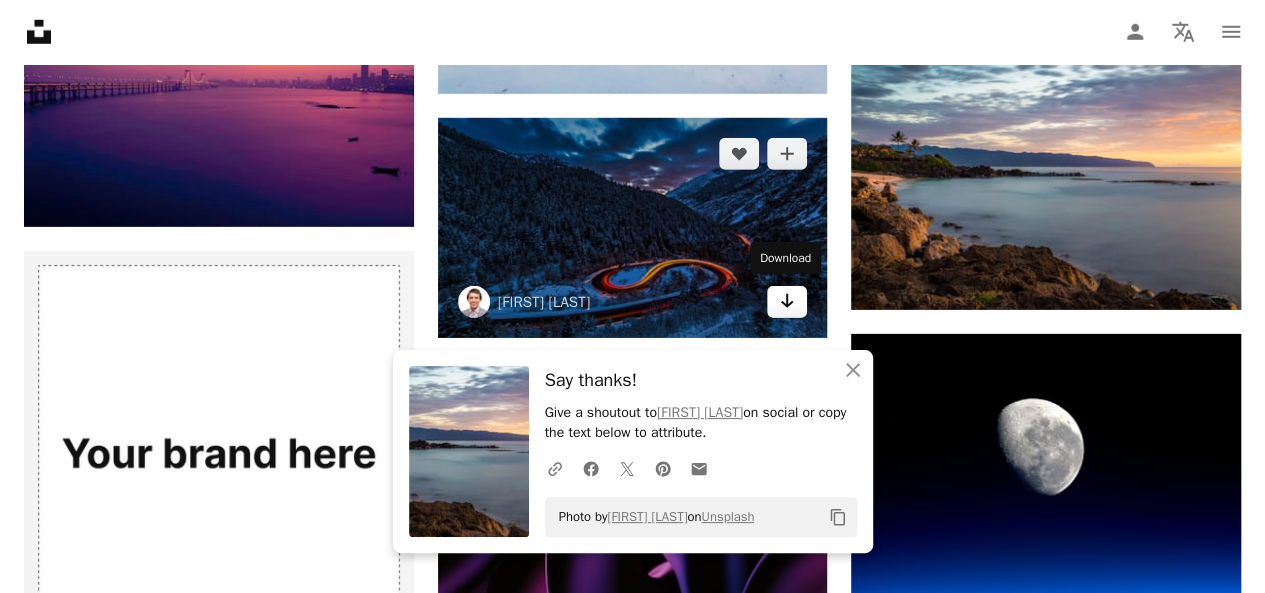click 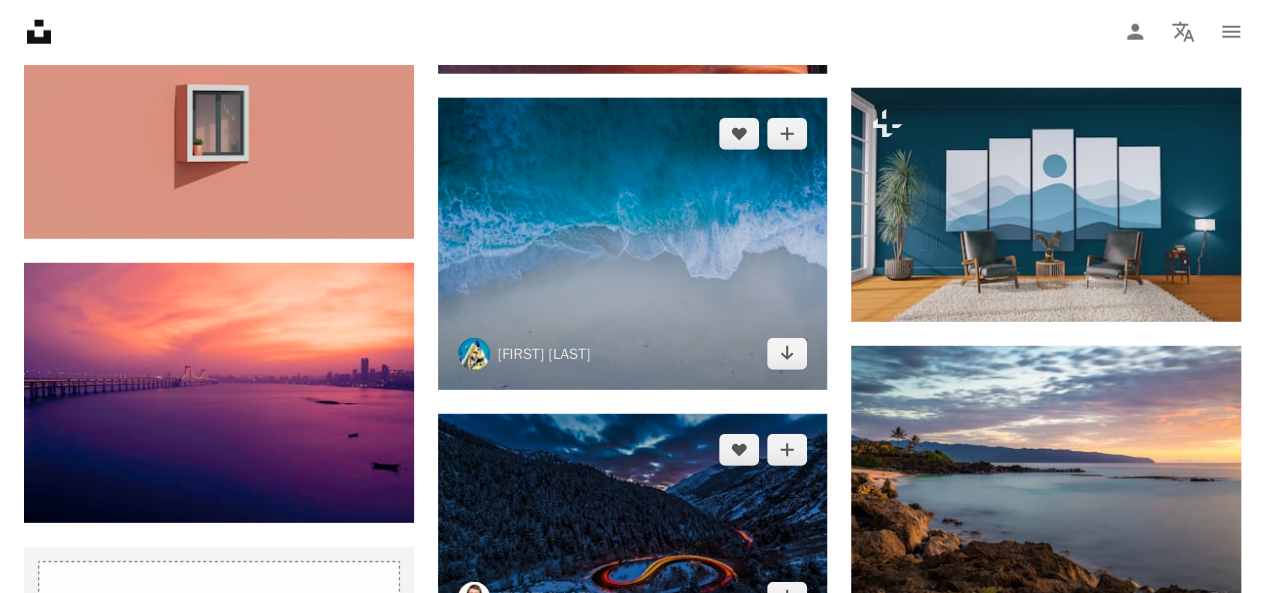 scroll, scrollTop: 2702, scrollLeft: 0, axis: vertical 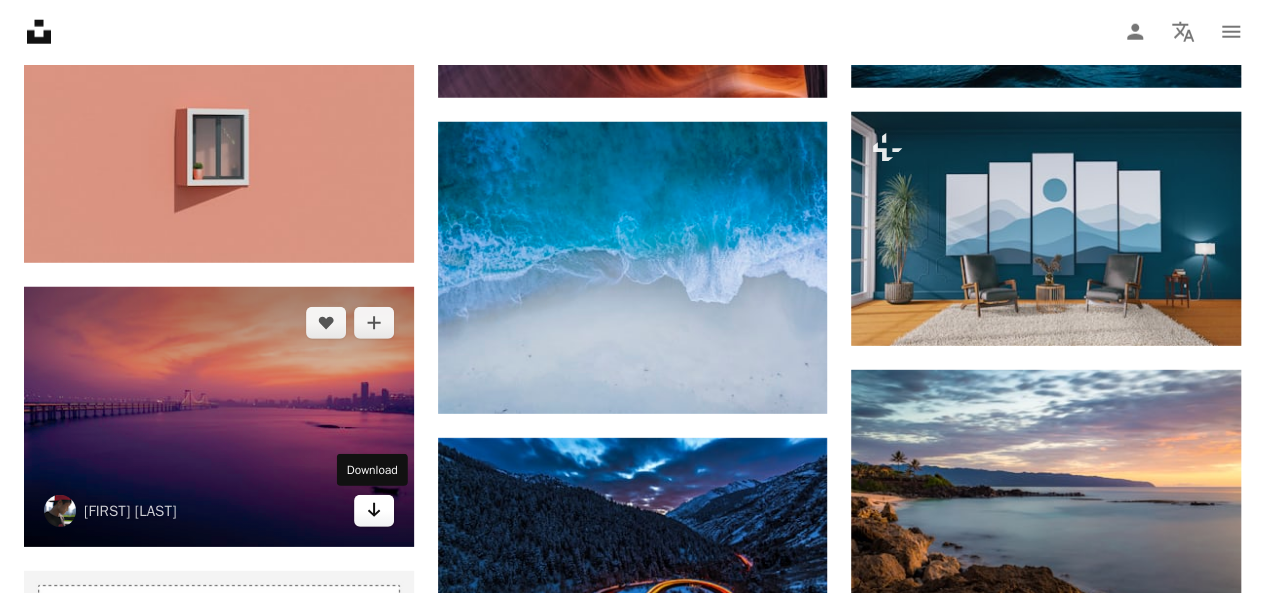 click 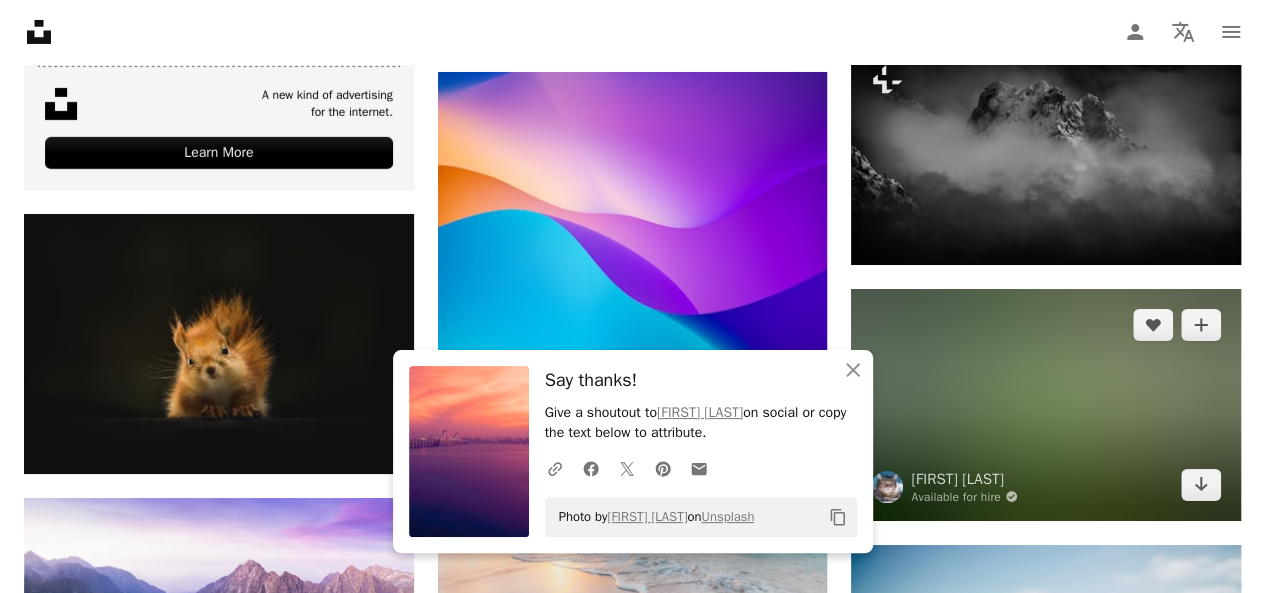 scroll, scrollTop: 3662, scrollLeft: 0, axis: vertical 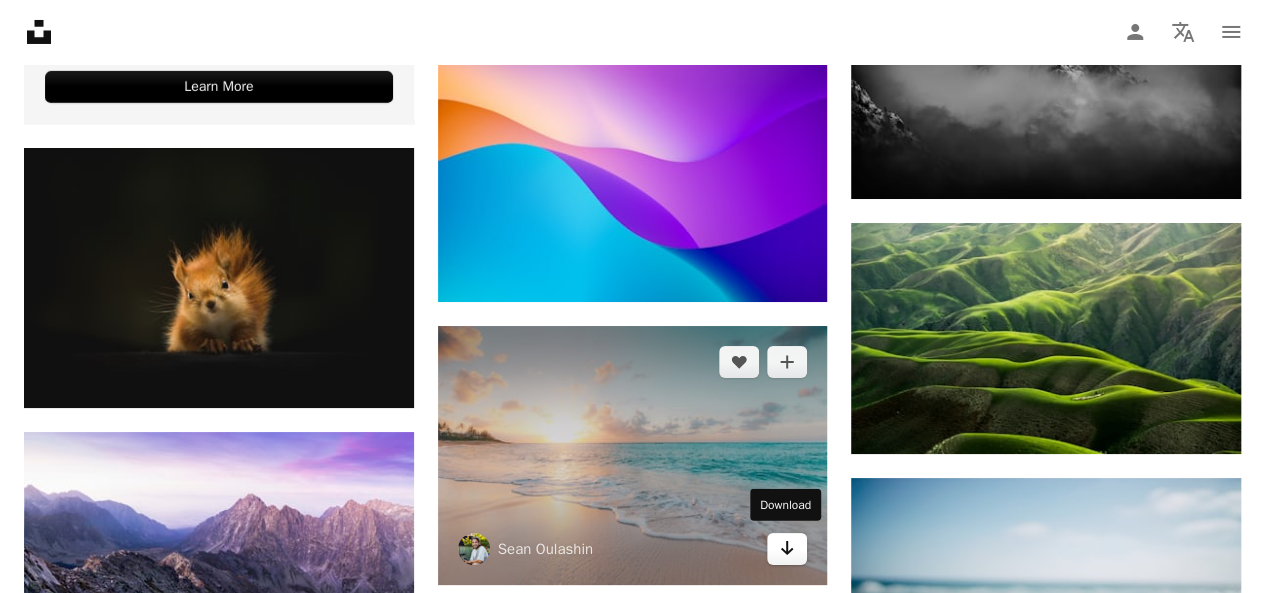 click on "Arrow pointing down" at bounding box center (787, 549) 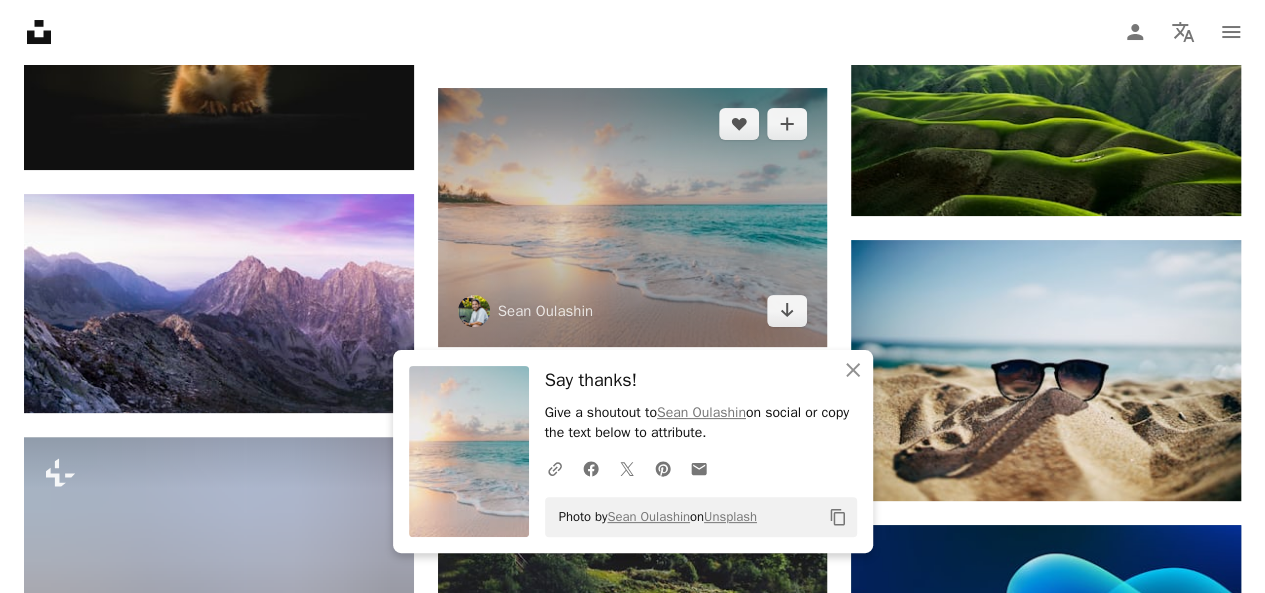 scroll, scrollTop: 3902, scrollLeft: 0, axis: vertical 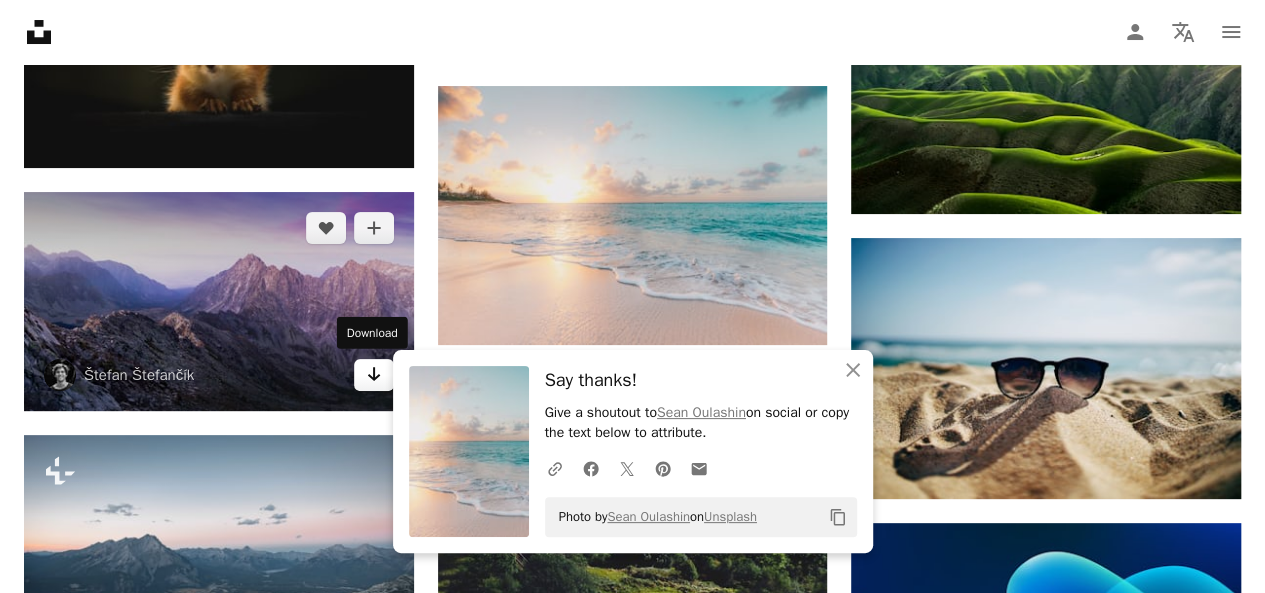 click on "Arrow pointing down" 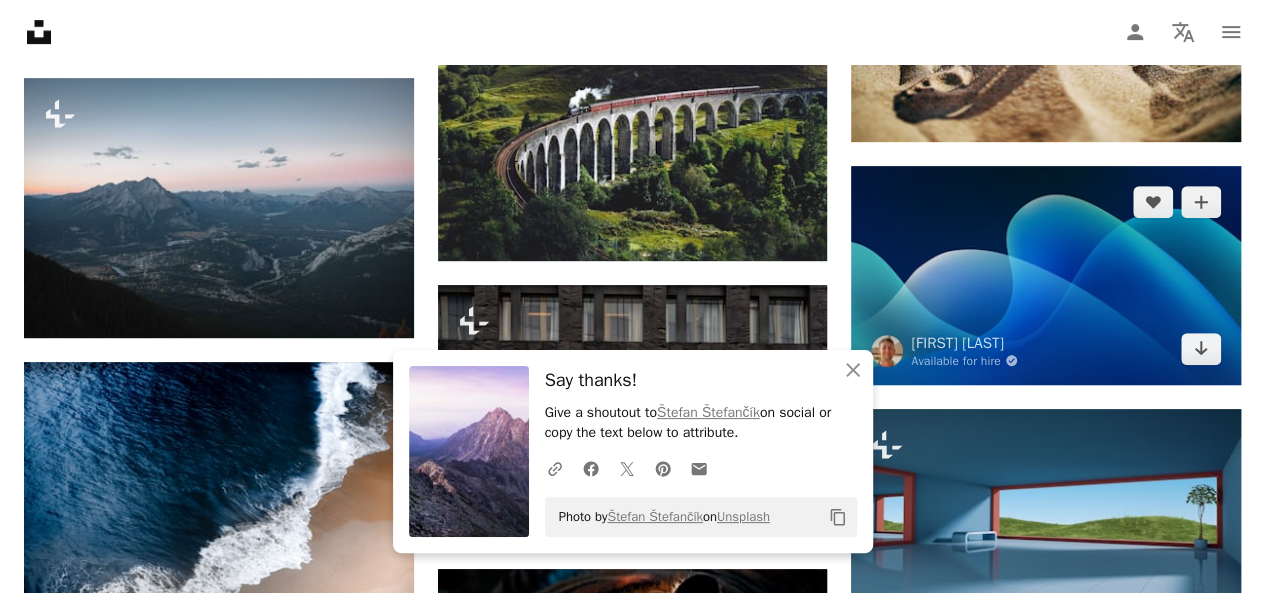 scroll, scrollTop: 4262, scrollLeft: 0, axis: vertical 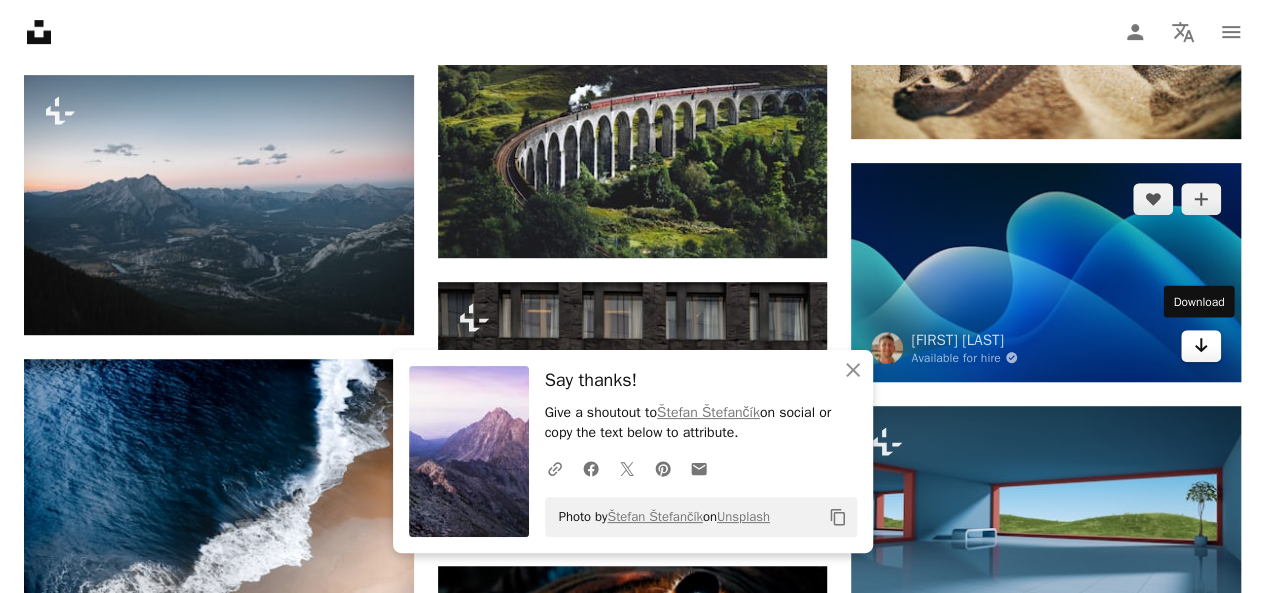 click on "Arrow pointing down" at bounding box center (1201, 346) 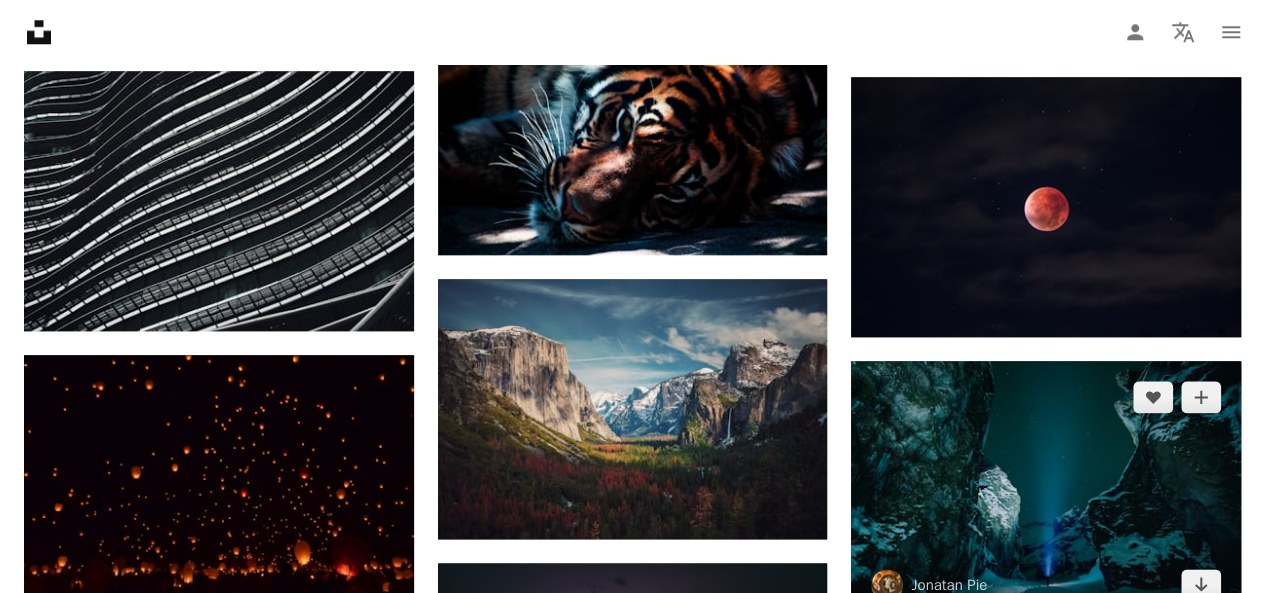 scroll, scrollTop: 4902, scrollLeft: 0, axis: vertical 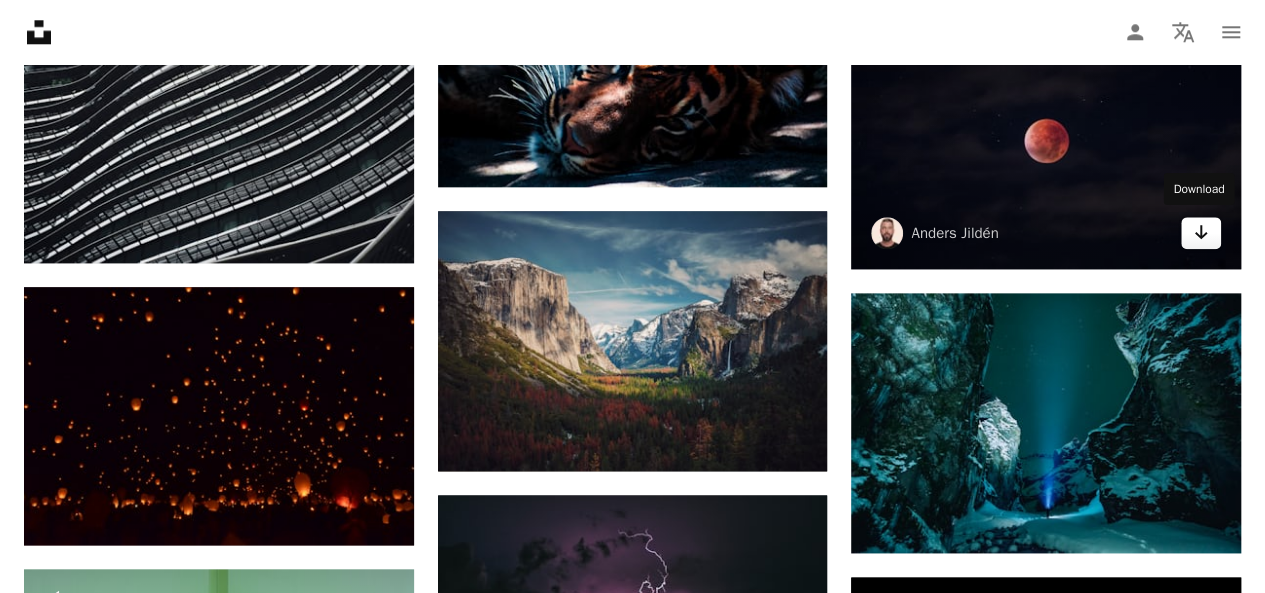 click on "Arrow pointing down" at bounding box center (1201, 233) 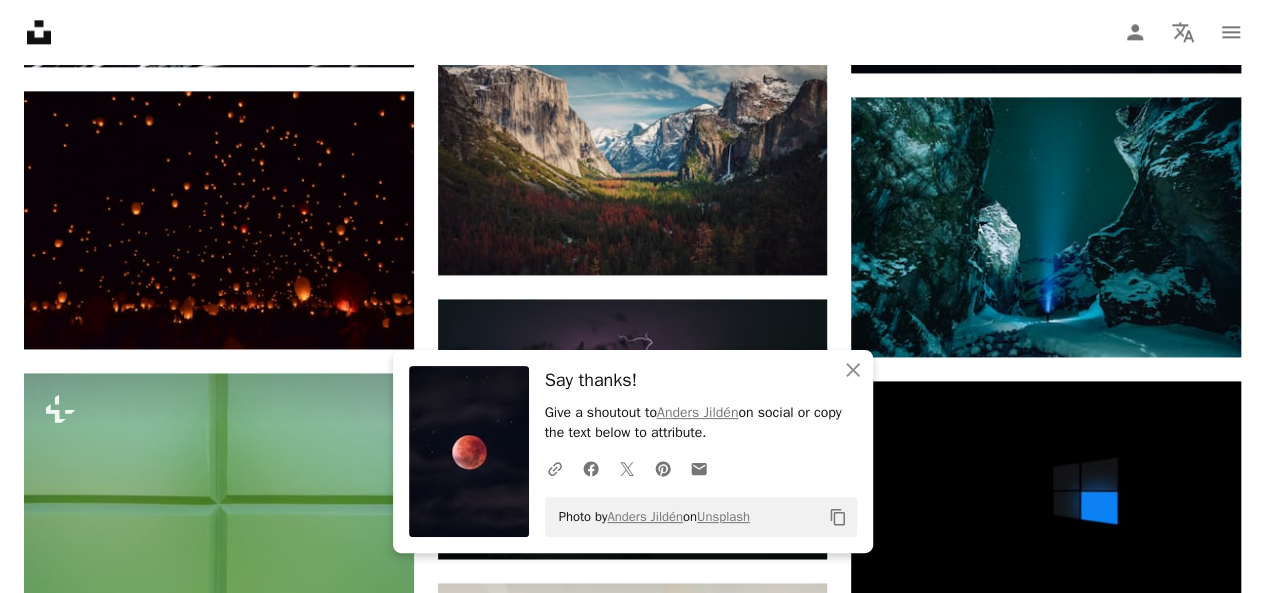 scroll, scrollTop: 5102, scrollLeft: 0, axis: vertical 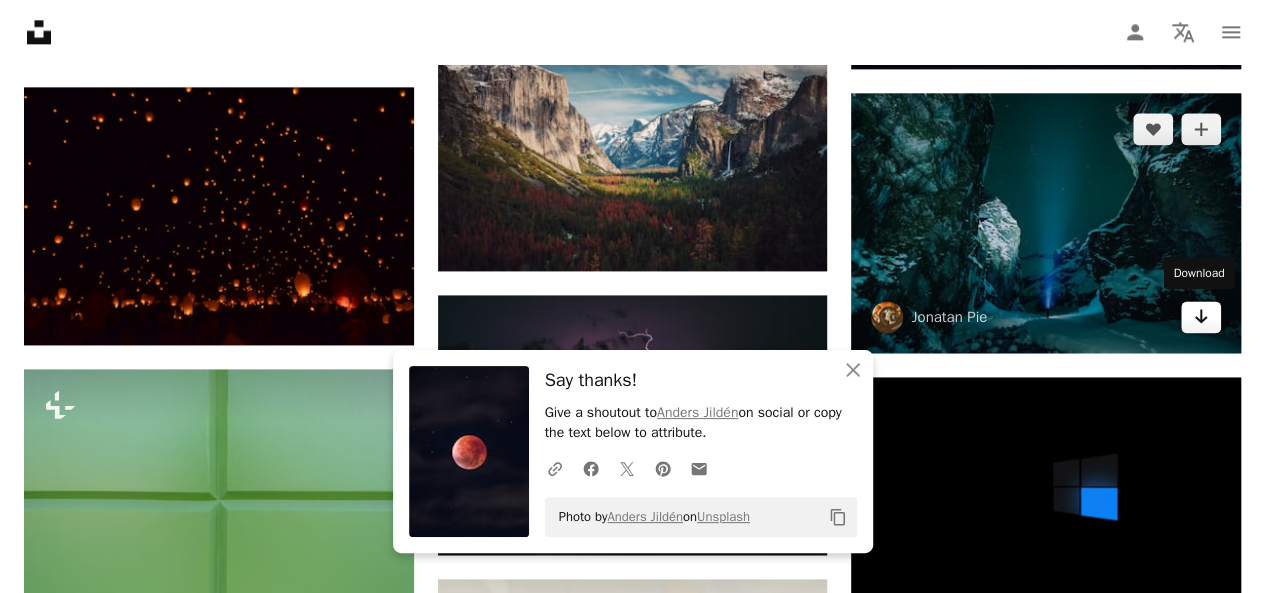 click on "Arrow pointing down" at bounding box center (1201, 317) 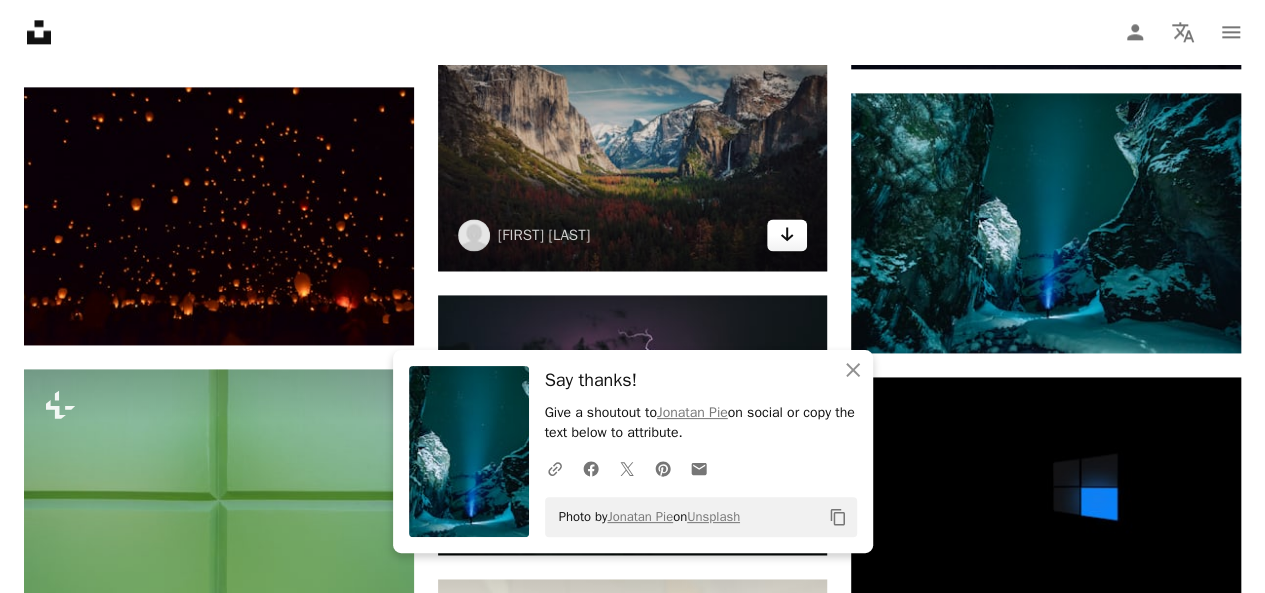 click on "Arrow pointing down" 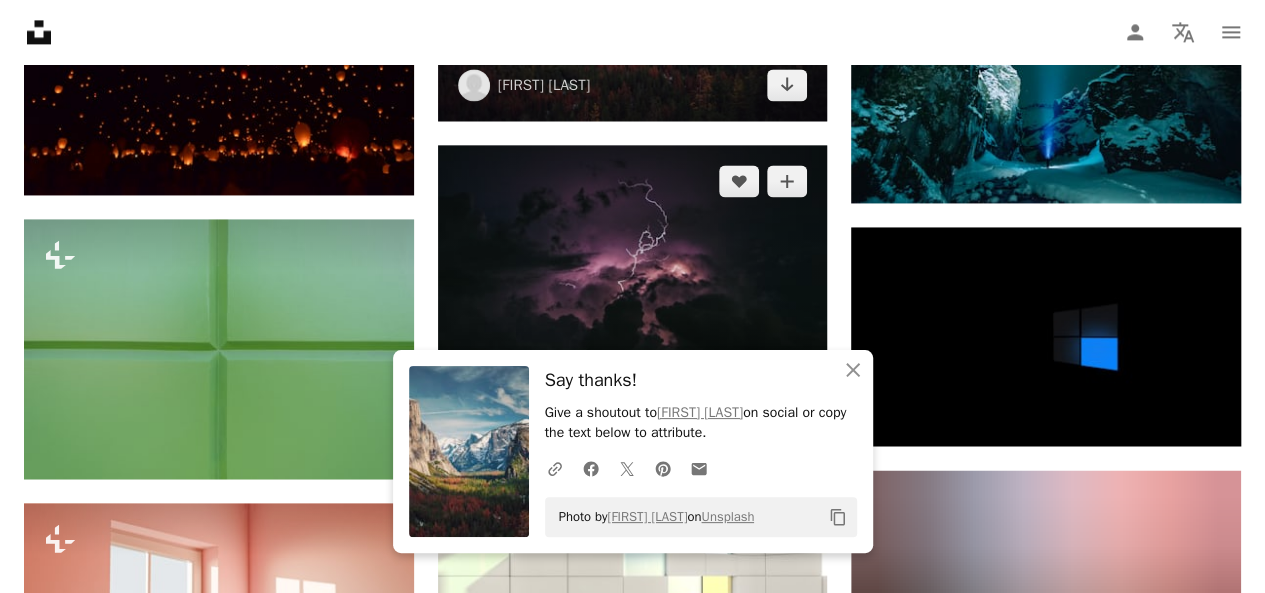 scroll, scrollTop: 5262, scrollLeft: 0, axis: vertical 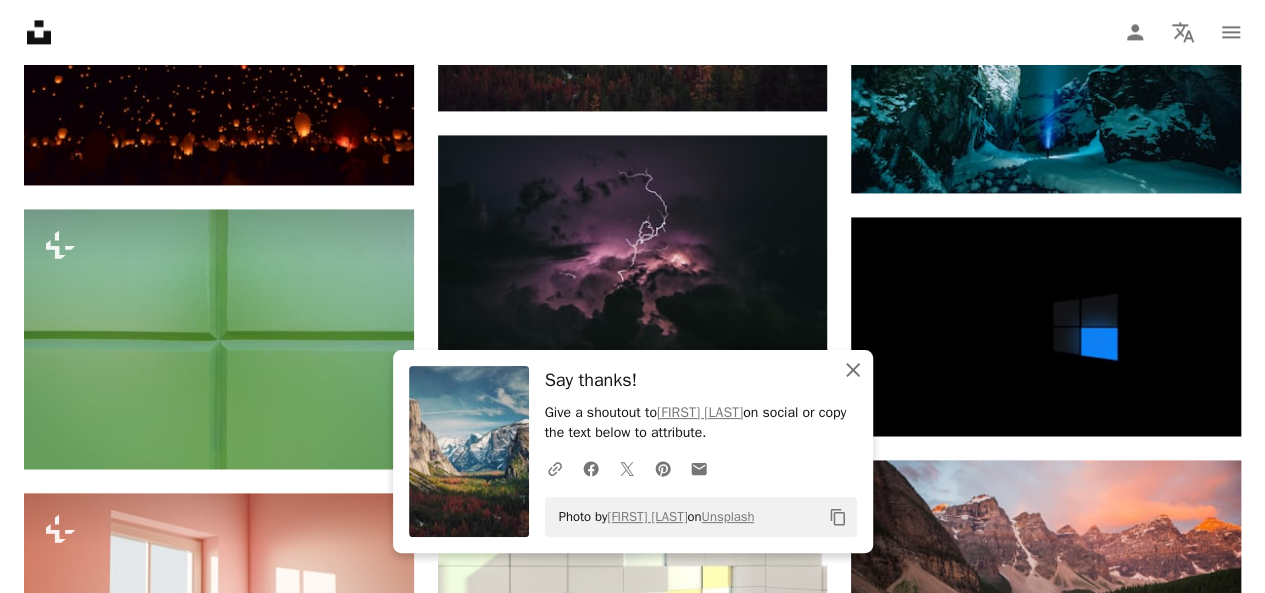 click 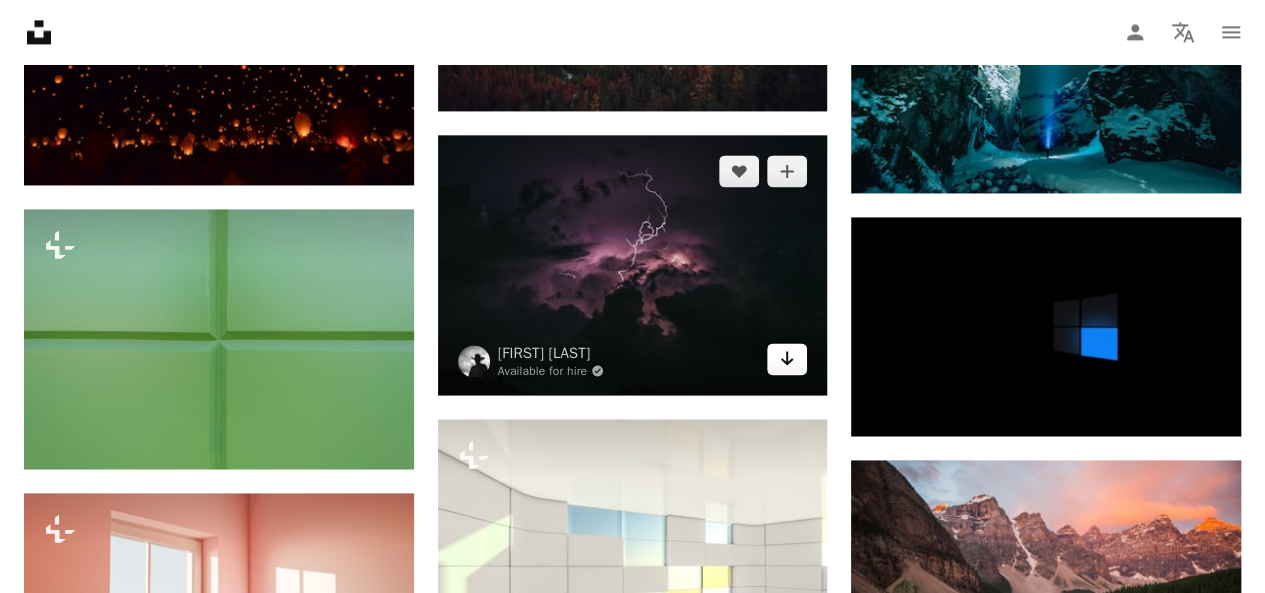 click on "Arrow pointing down" 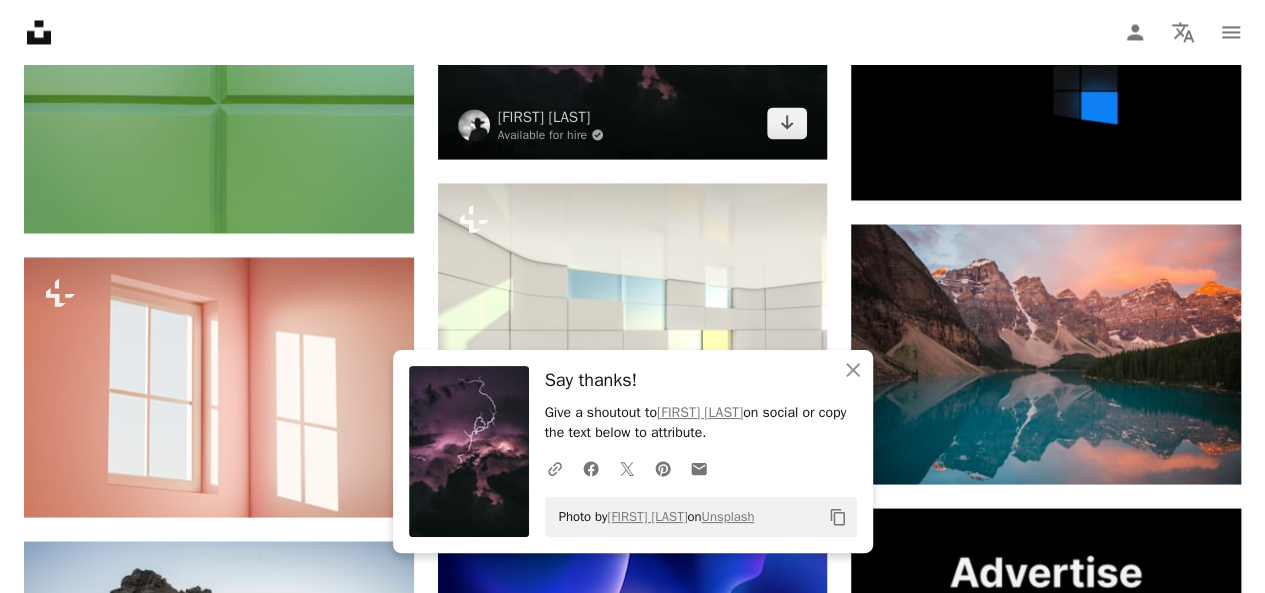 scroll, scrollTop: 5502, scrollLeft: 0, axis: vertical 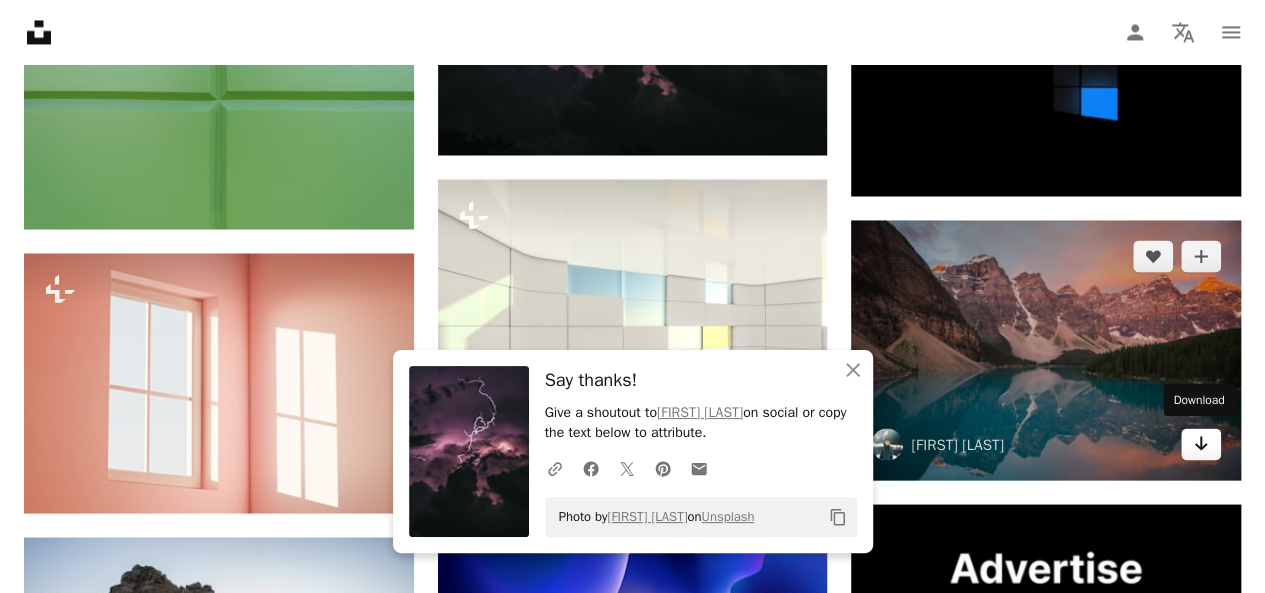 click on "Arrow pointing down" 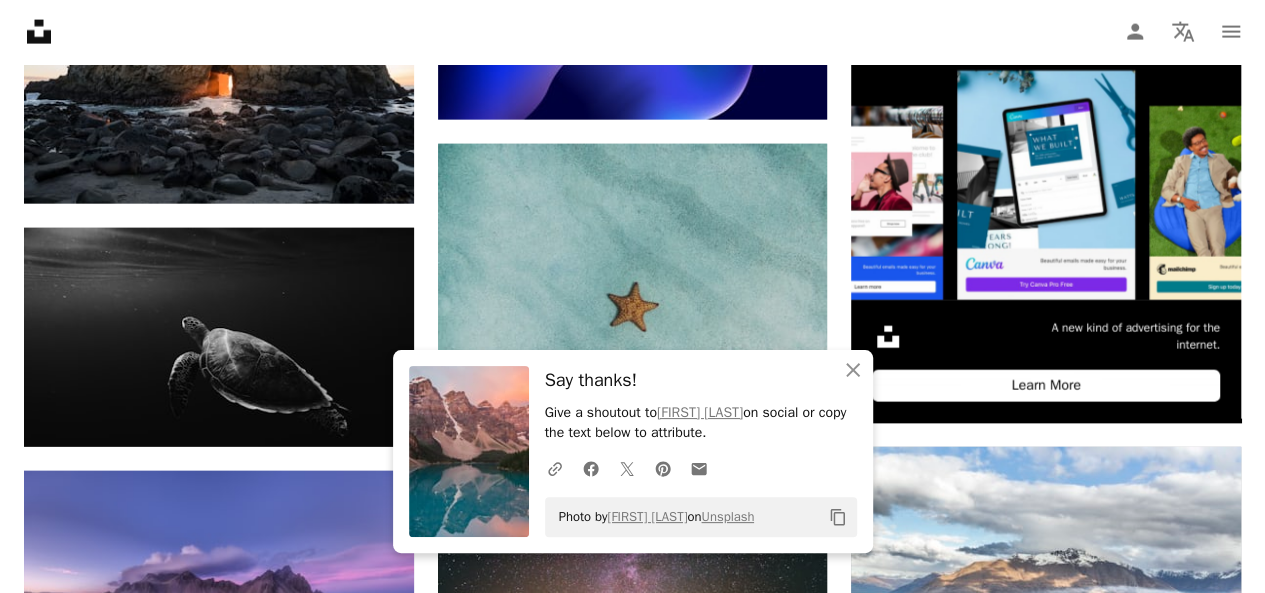 scroll, scrollTop: 6142, scrollLeft: 0, axis: vertical 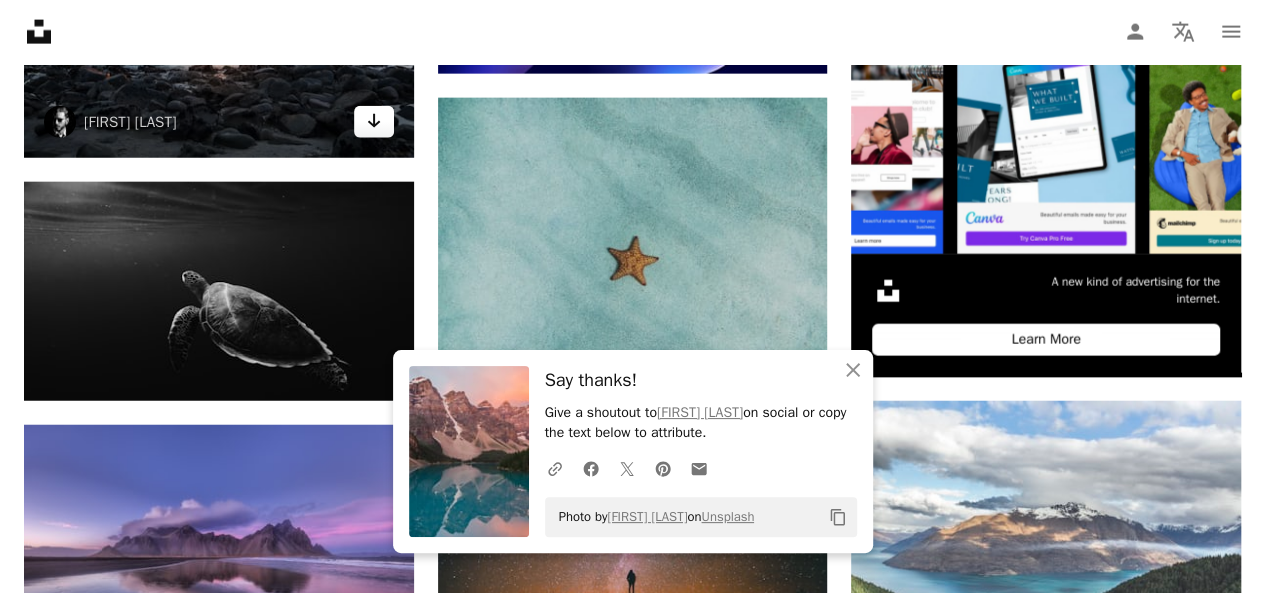 click on "Arrow pointing down" 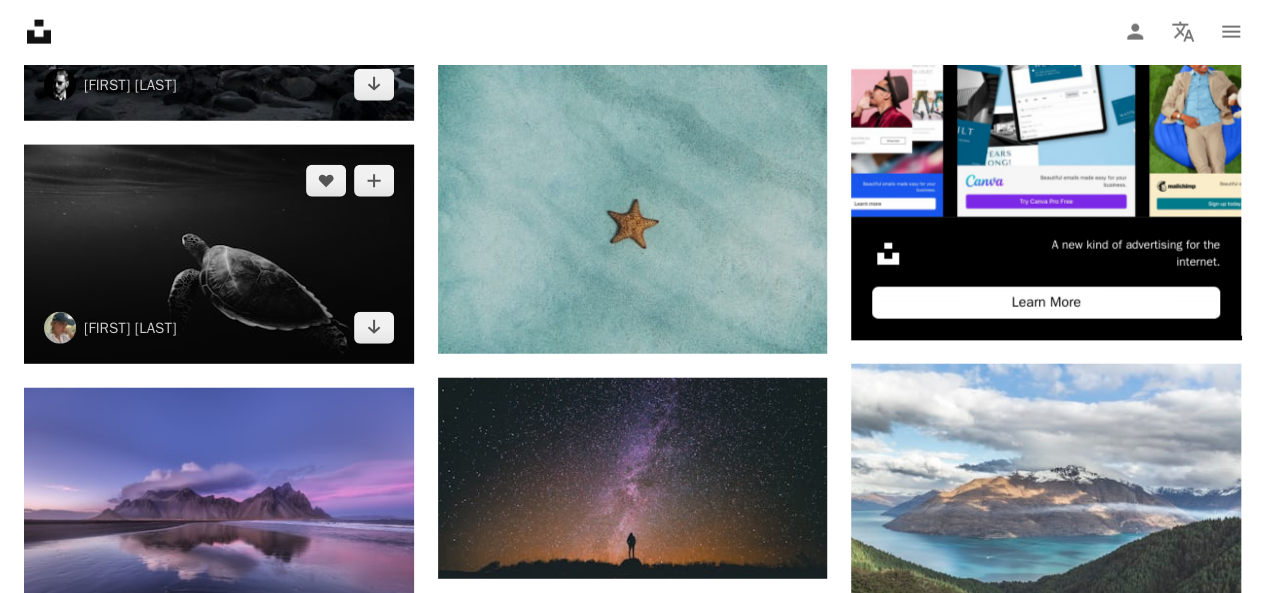 scroll, scrollTop: 6182, scrollLeft: 0, axis: vertical 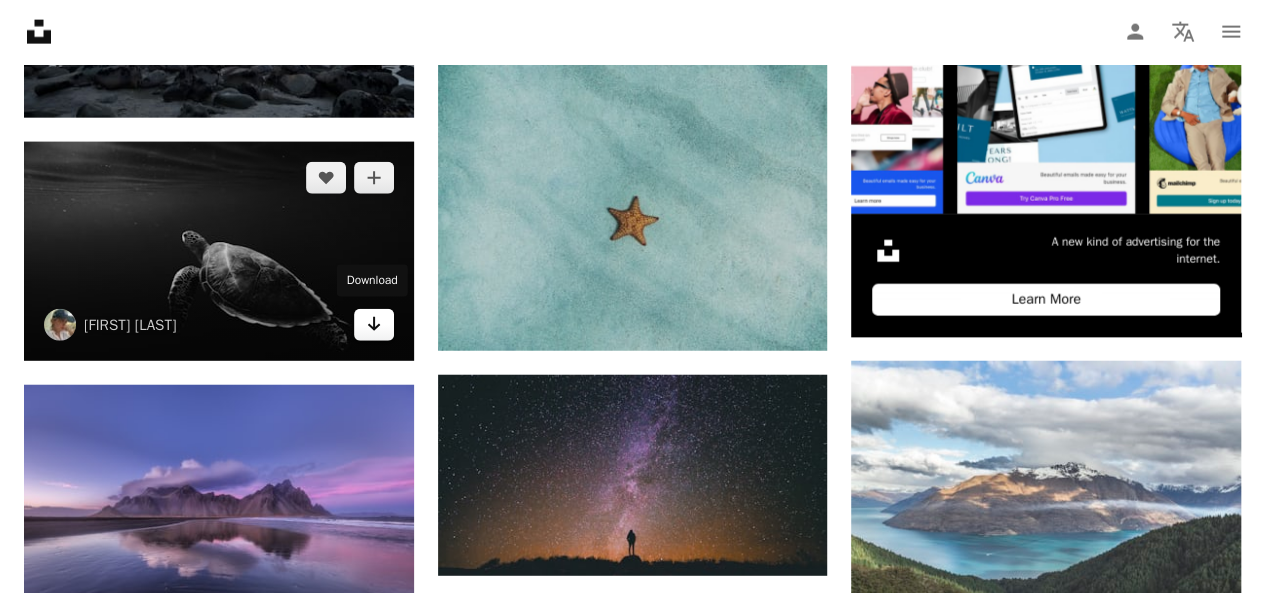 click on "Arrow pointing down" 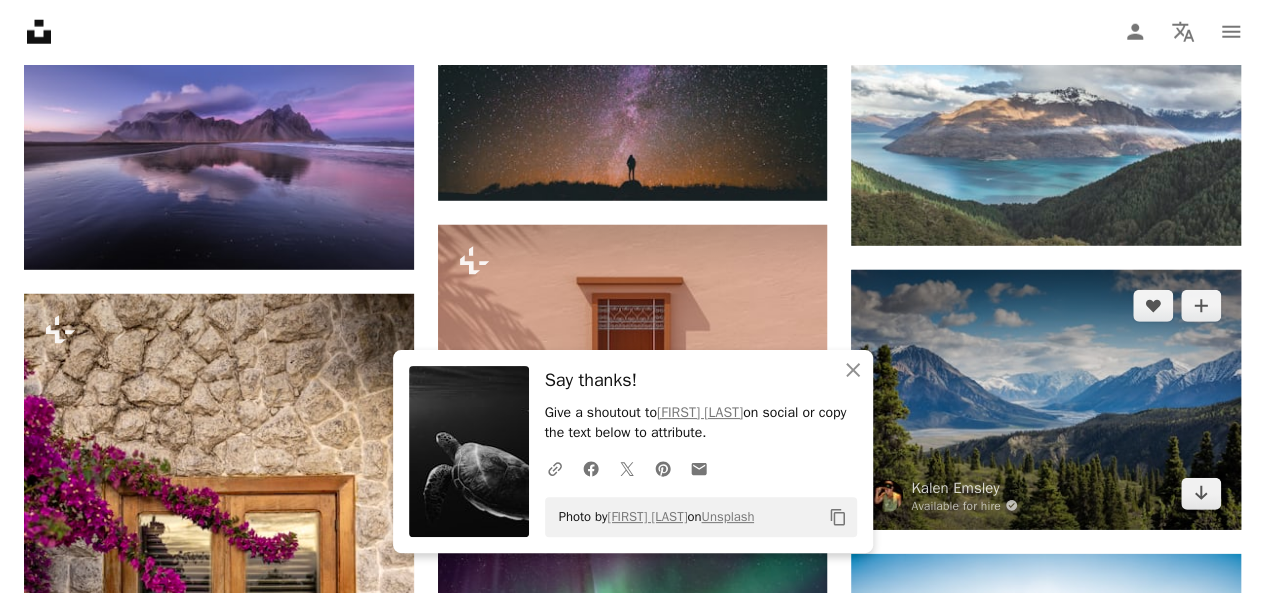 scroll, scrollTop: 6582, scrollLeft: 0, axis: vertical 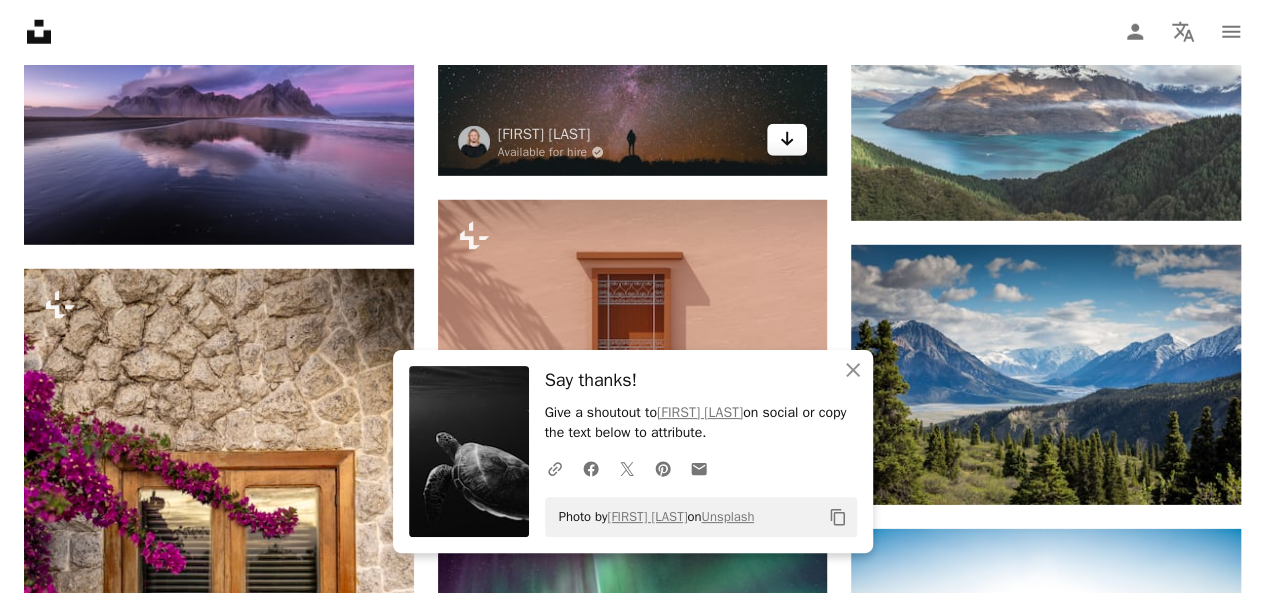 click 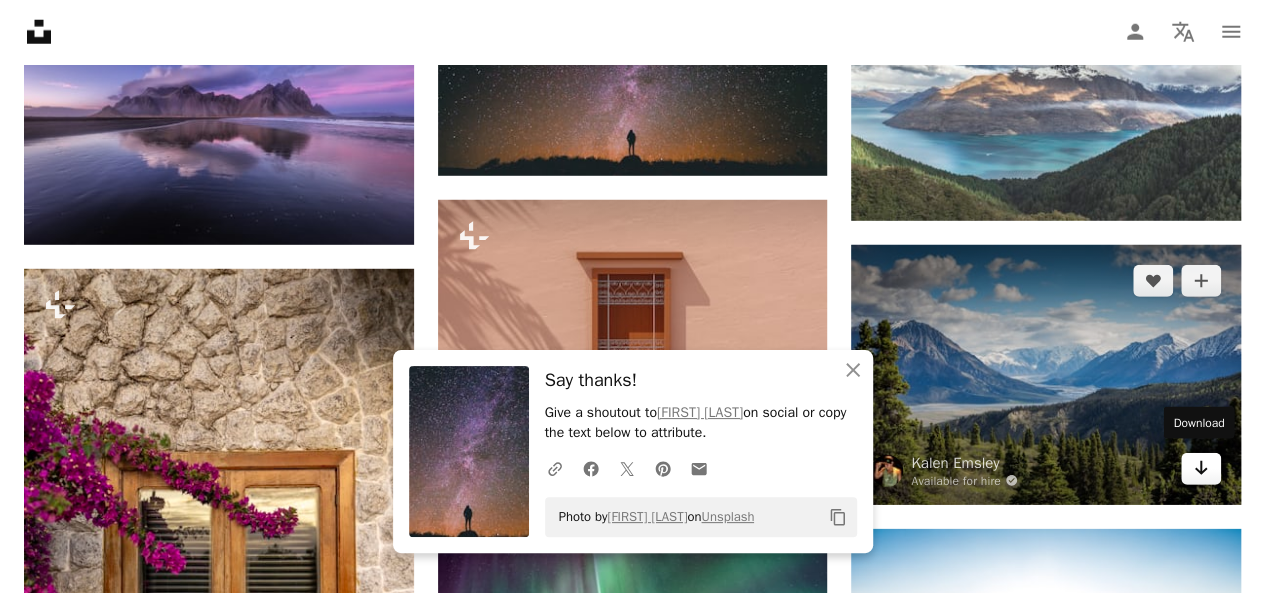 click 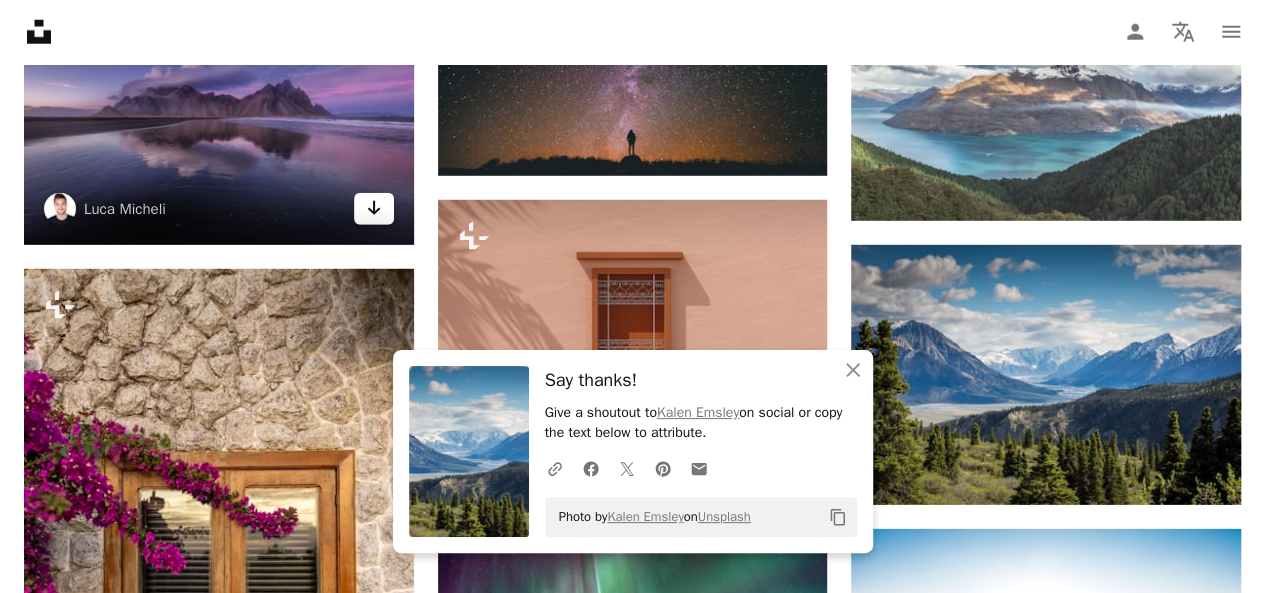 click on "Arrow pointing down" 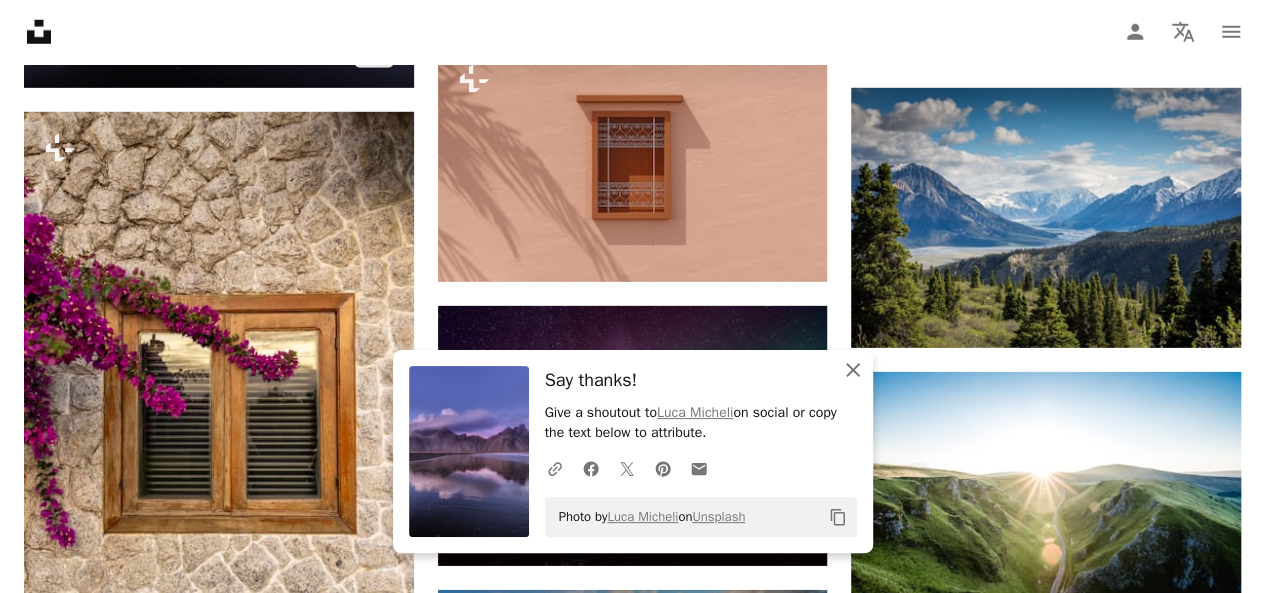 scroll, scrollTop: 7062, scrollLeft: 0, axis: vertical 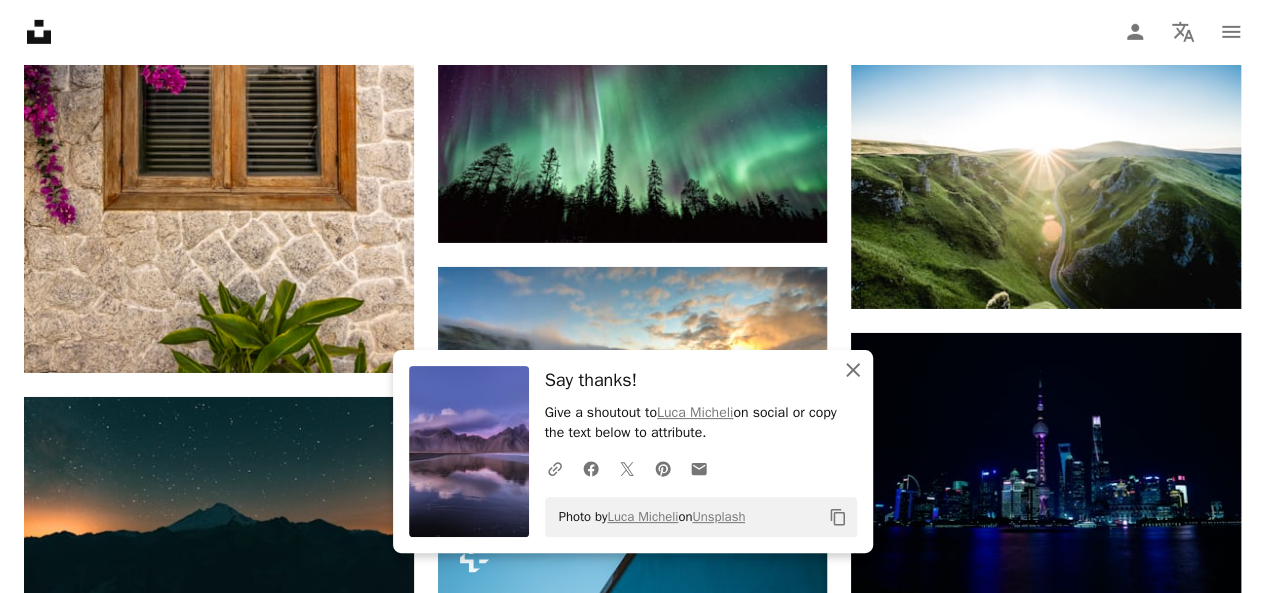 click on "An X shape" 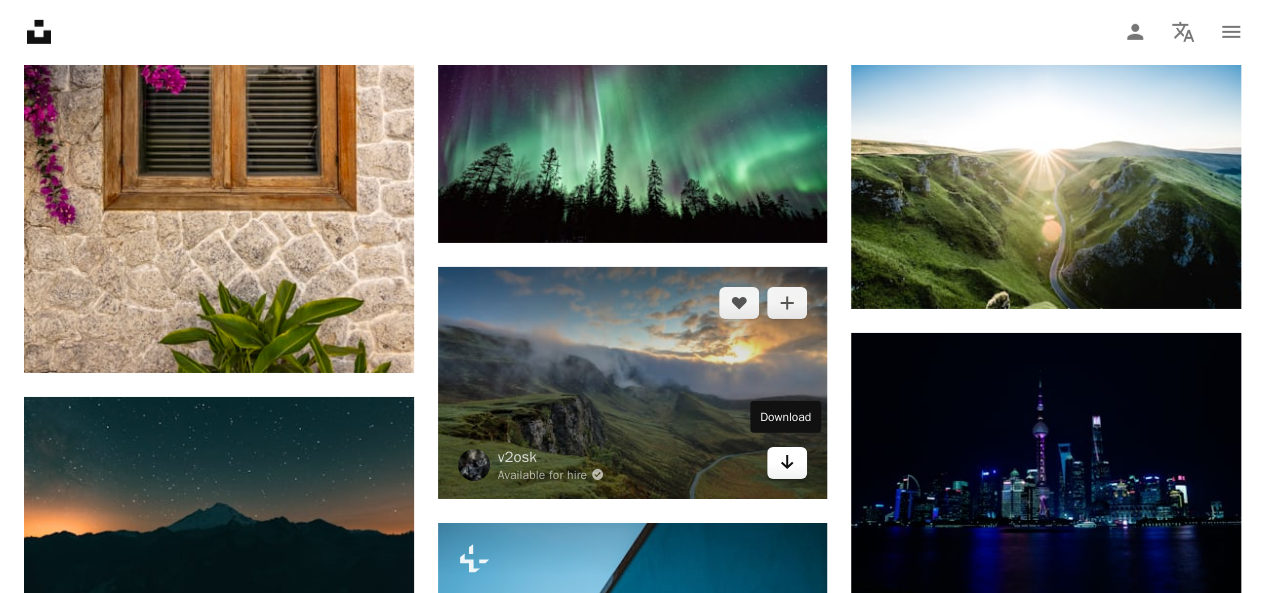click 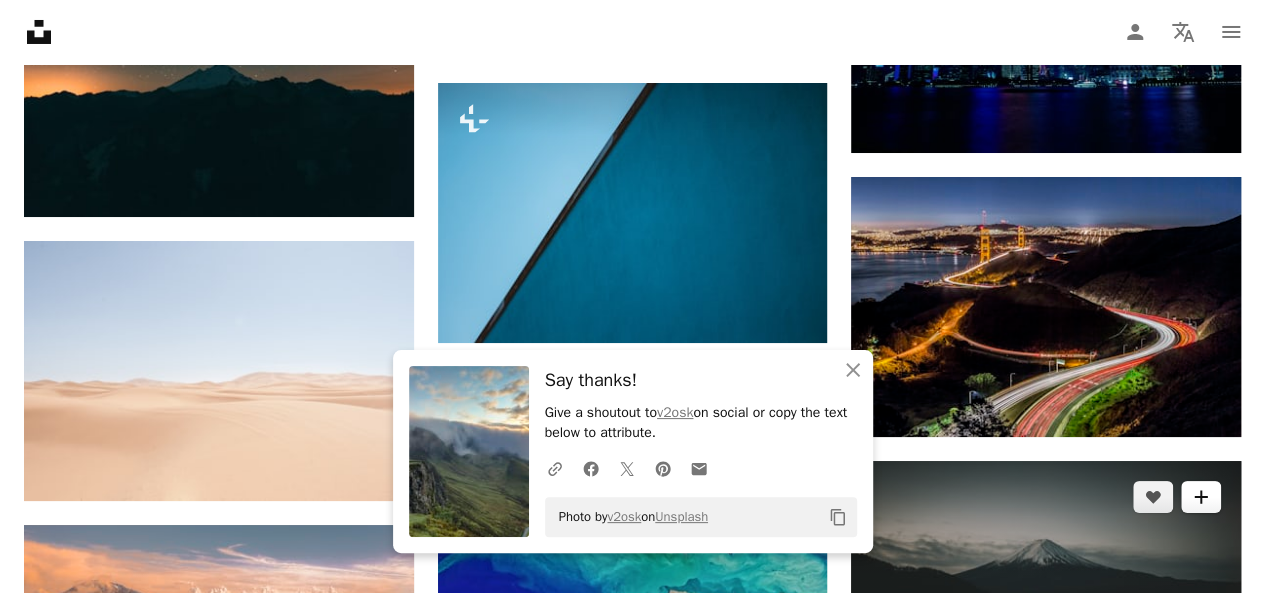 scroll, scrollTop: 7542, scrollLeft: 0, axis: vertical 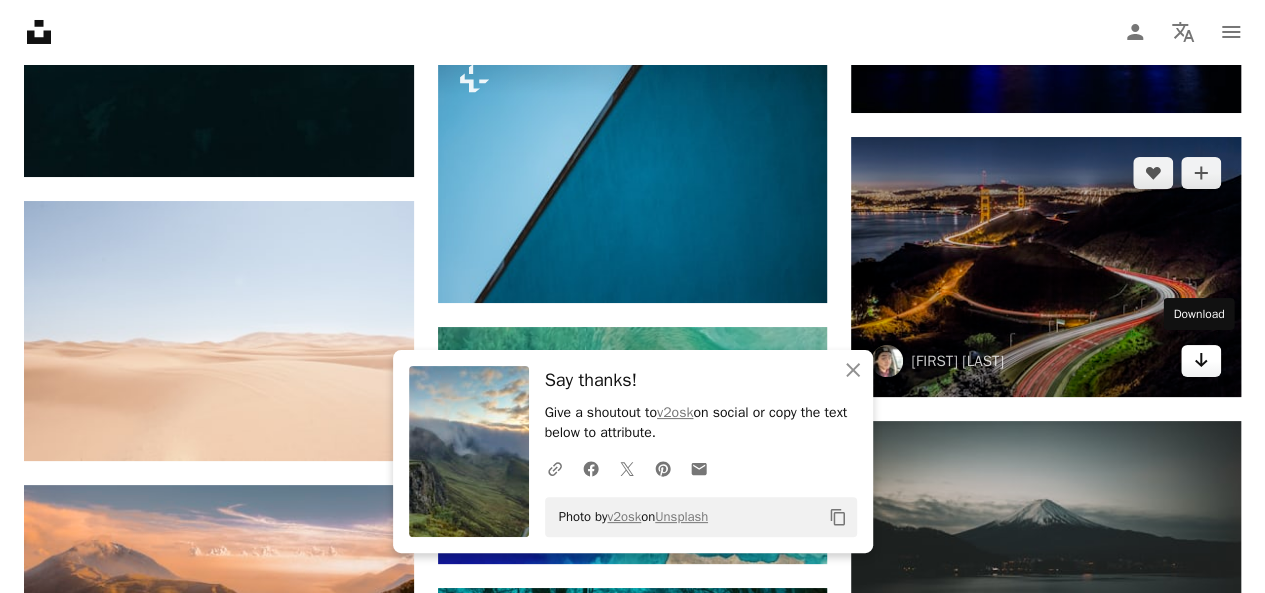 click on "Arrow pointing down" 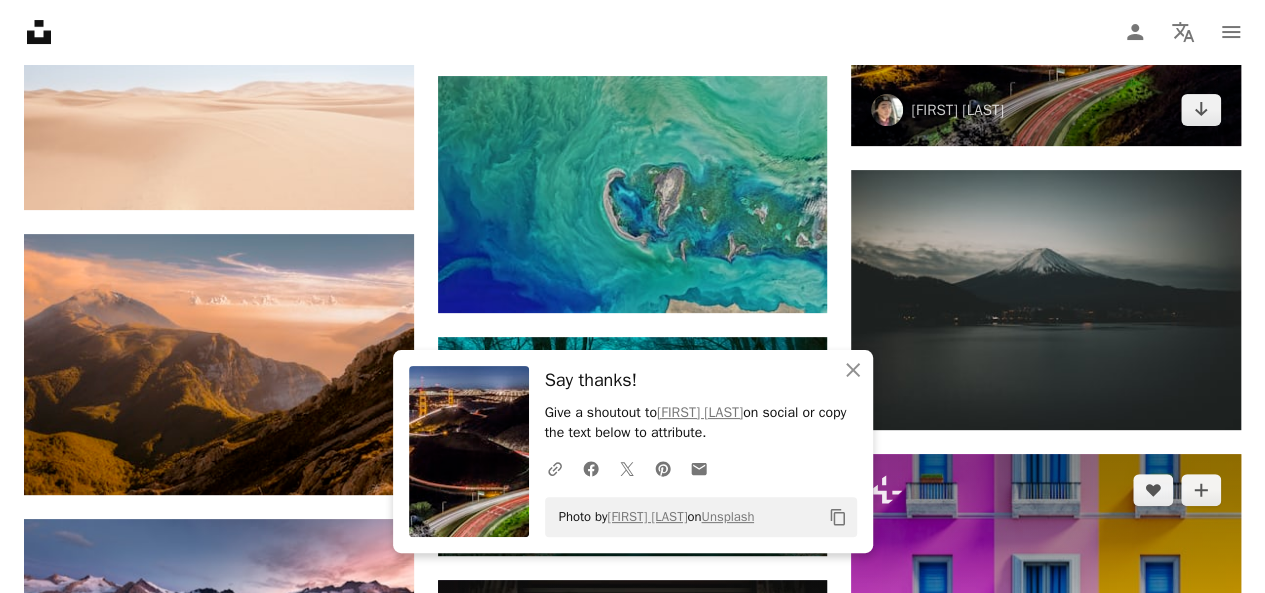 scroll, scrollTop: 7822, scrollLeft: 0, axis: vertical 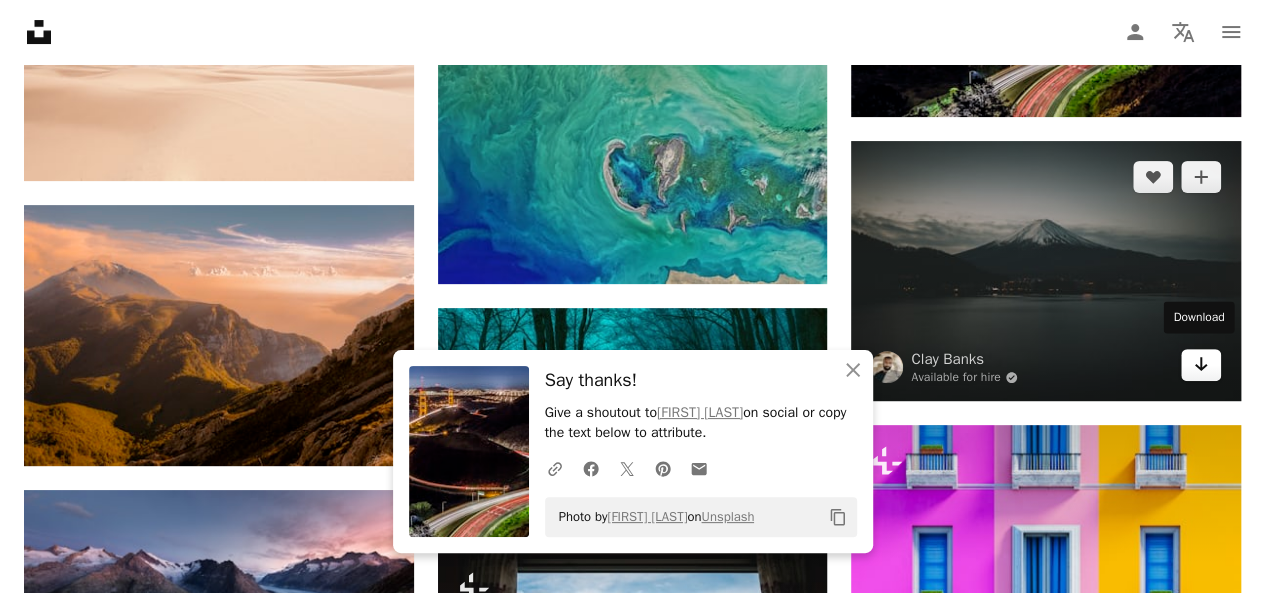 click on "Arrow pointing down" 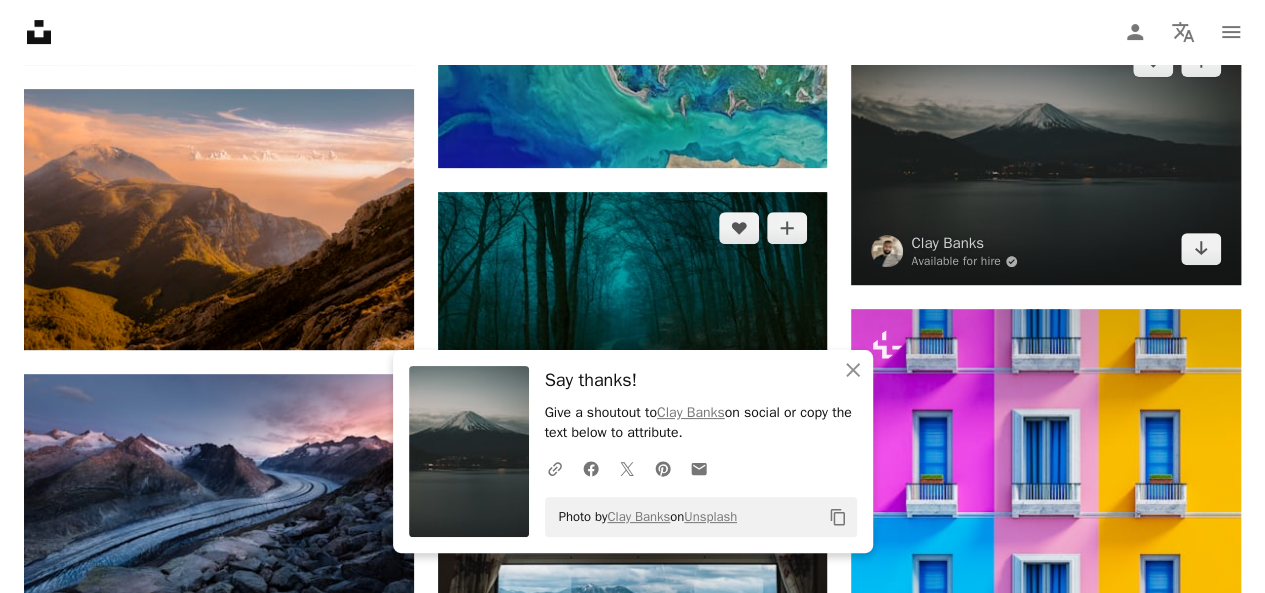 scroll, scrollTop: 7942, scrollLeft: 0, axis: vertical 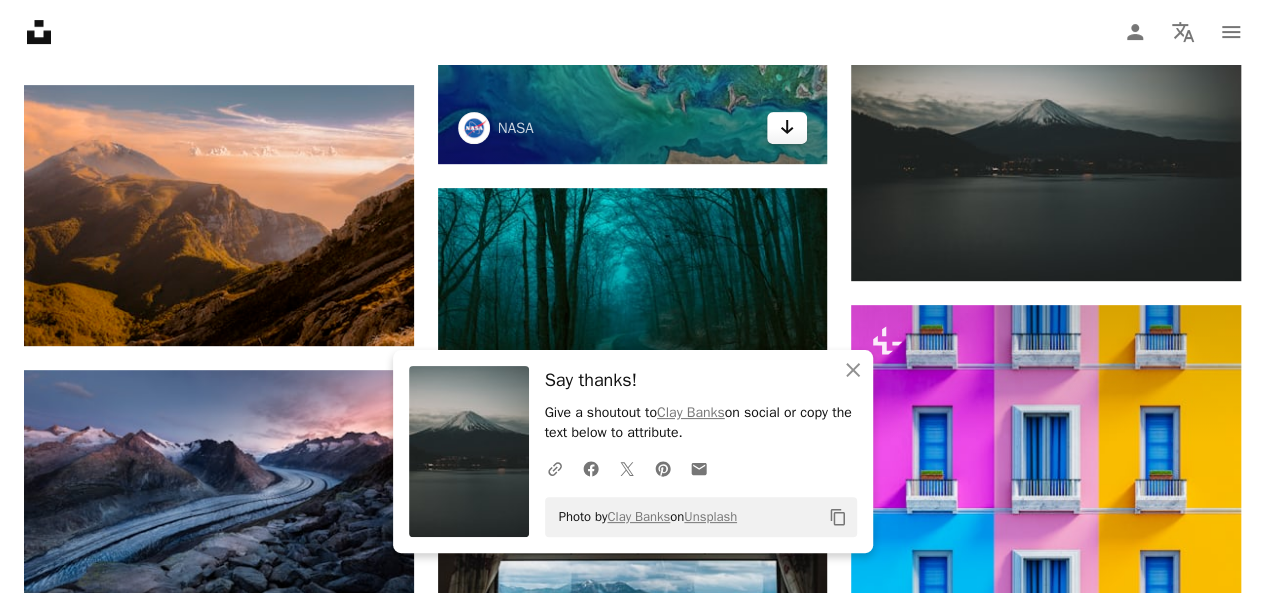 click on "Arrow pointing down" 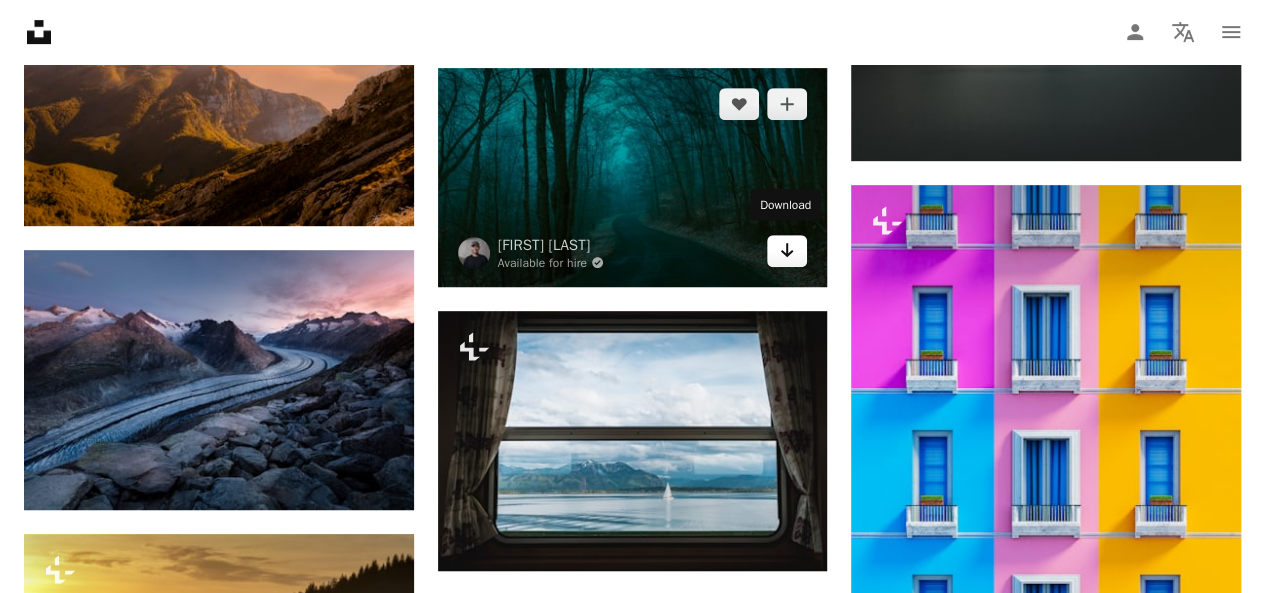 click on "Arrow pointing down" 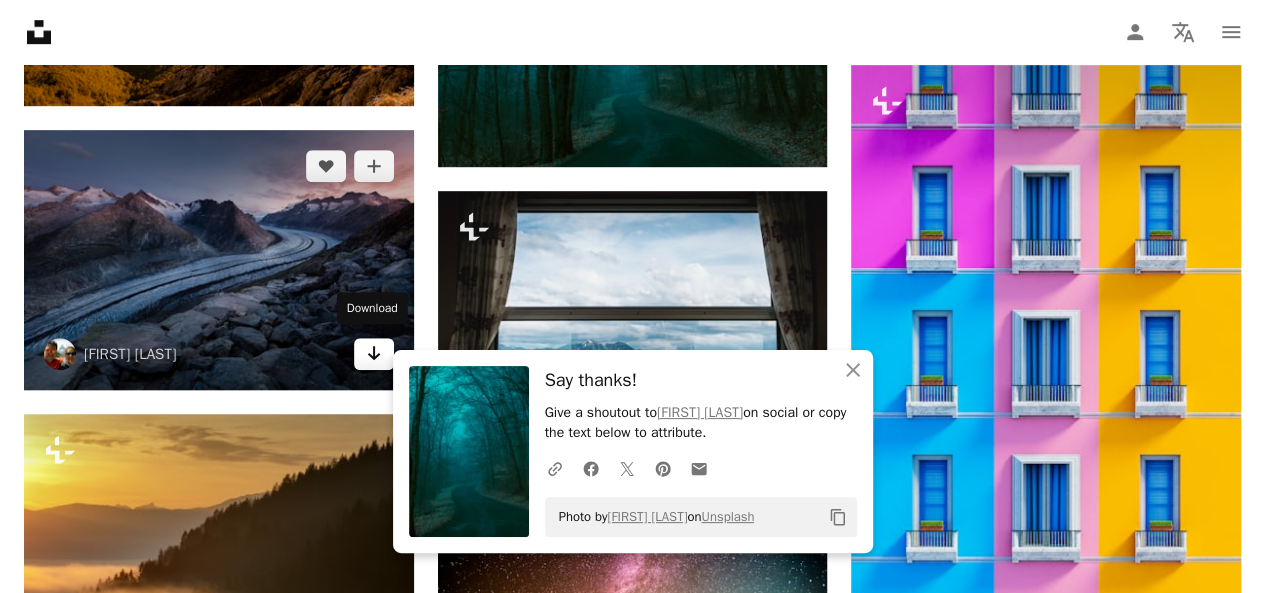 click on "Arrow pointing down" at bounding box center [374, 354] 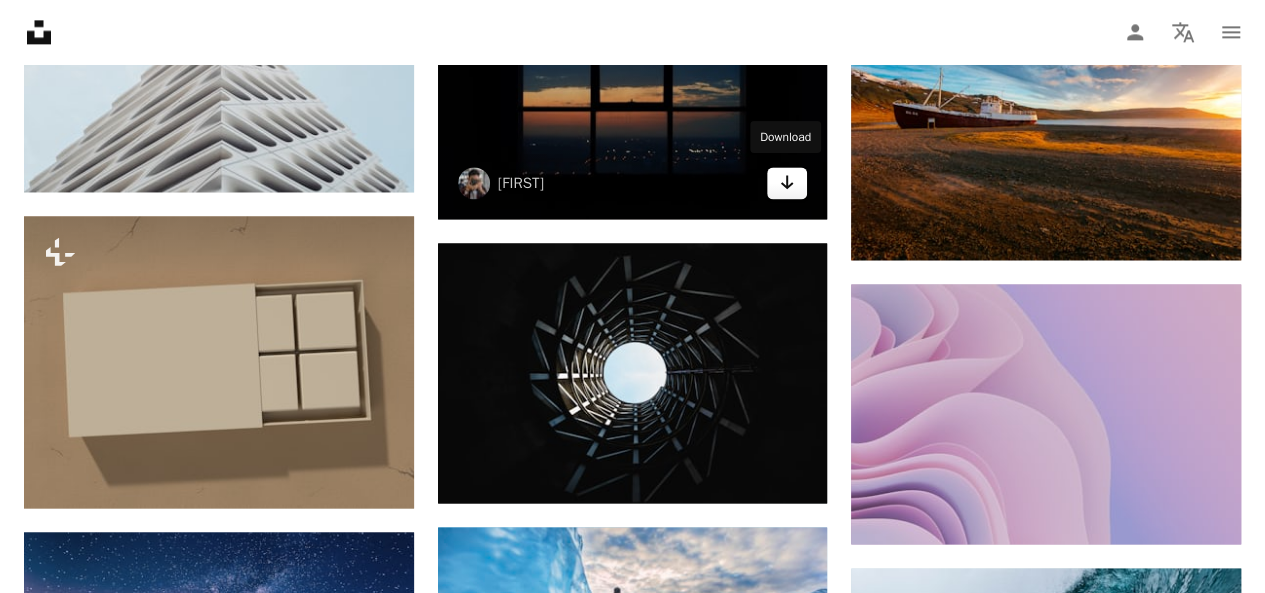 scroll, scrollTop: 8982, scrollLeft: 0, axis: vertical 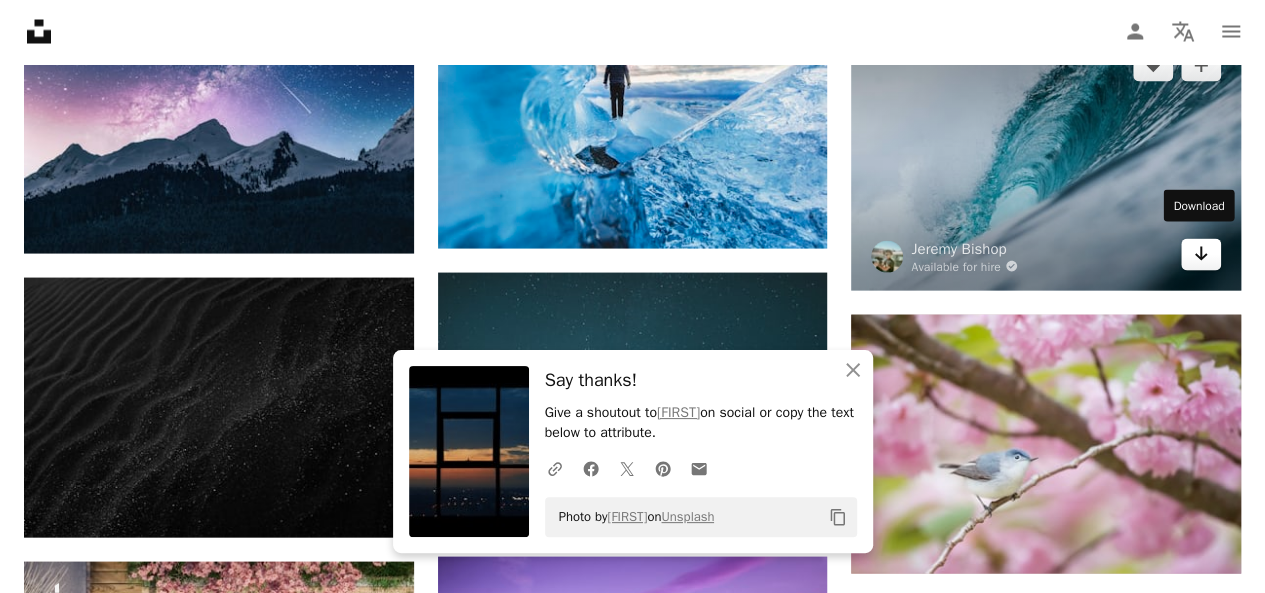 click on "Arrow pointing down" 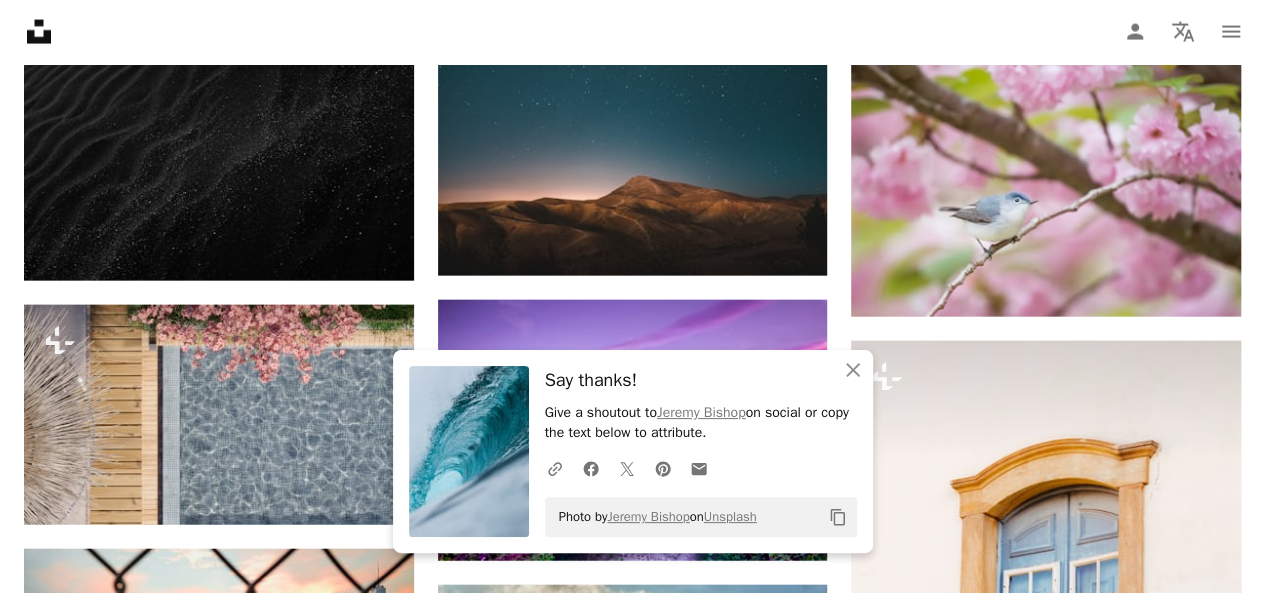 scroll, scrollTop: 9839, scrollLeft: 0, axis: vertical 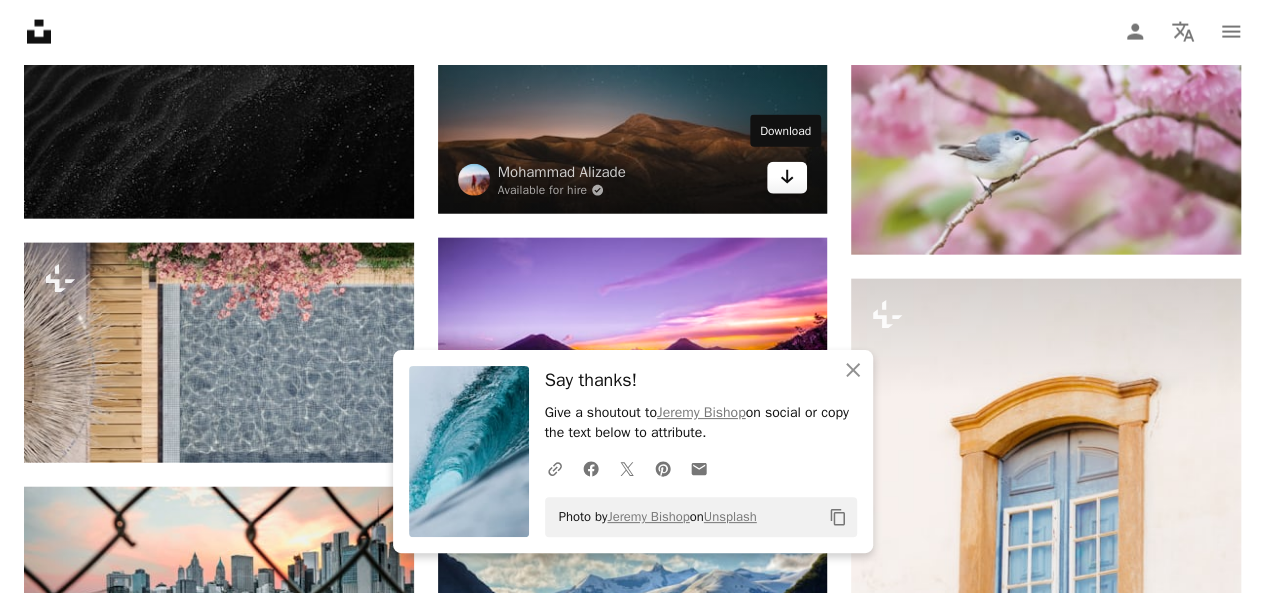click on "Arrow pointing down" 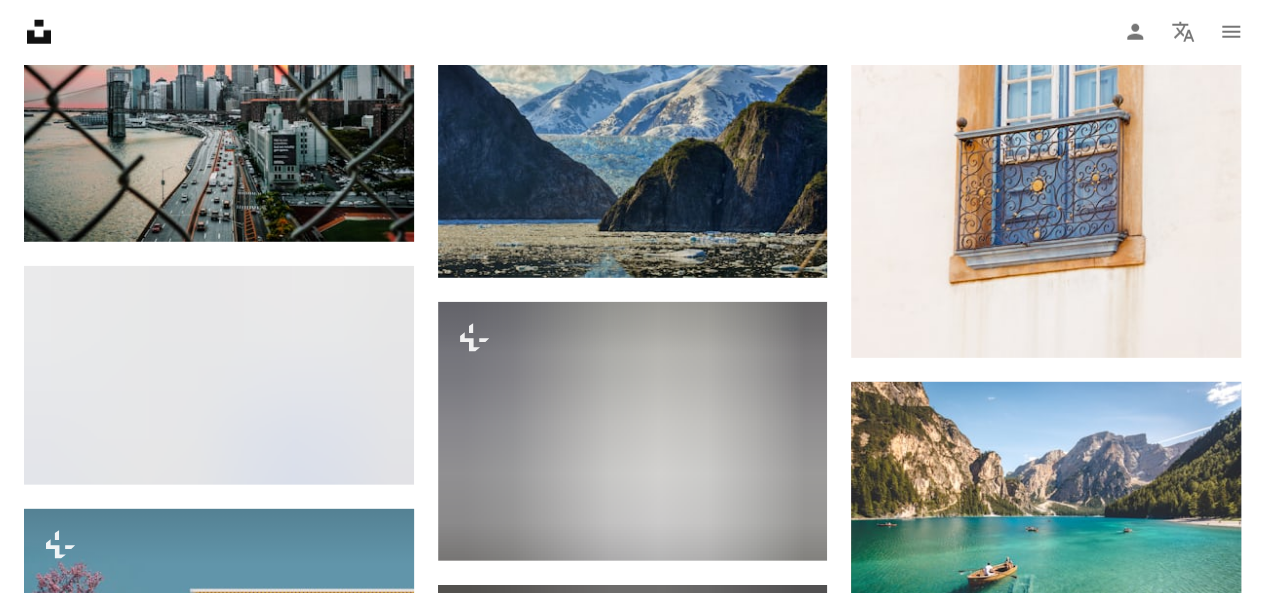 scroll, scrollTop: 10360, scrollLeft: 0, axis: vertical 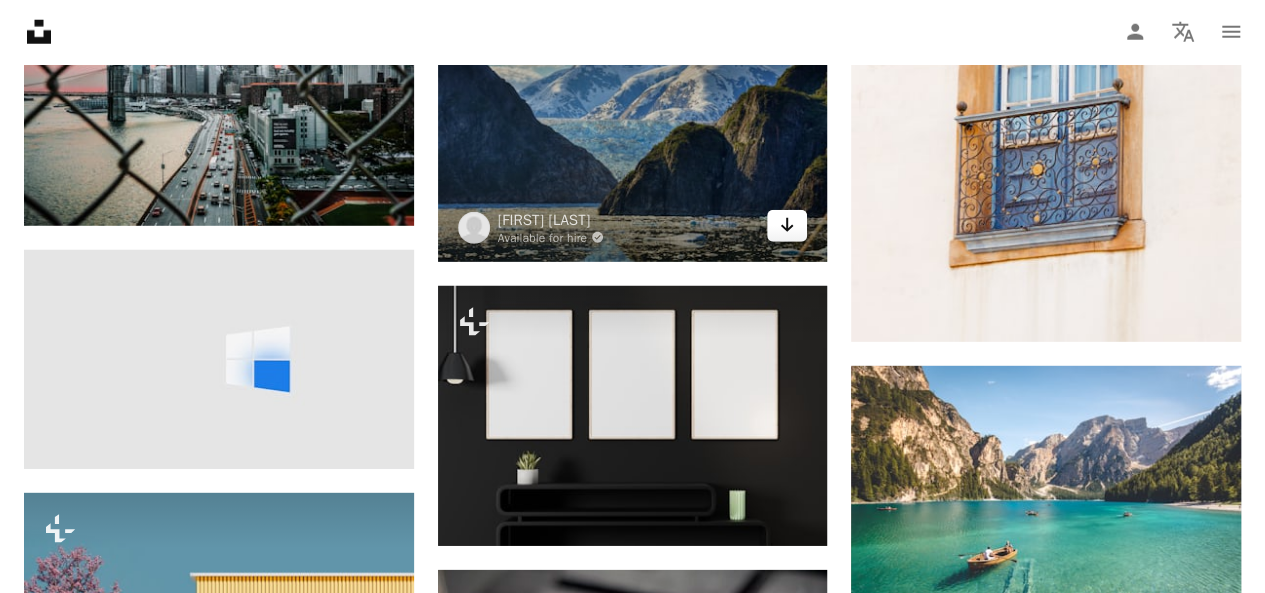 click 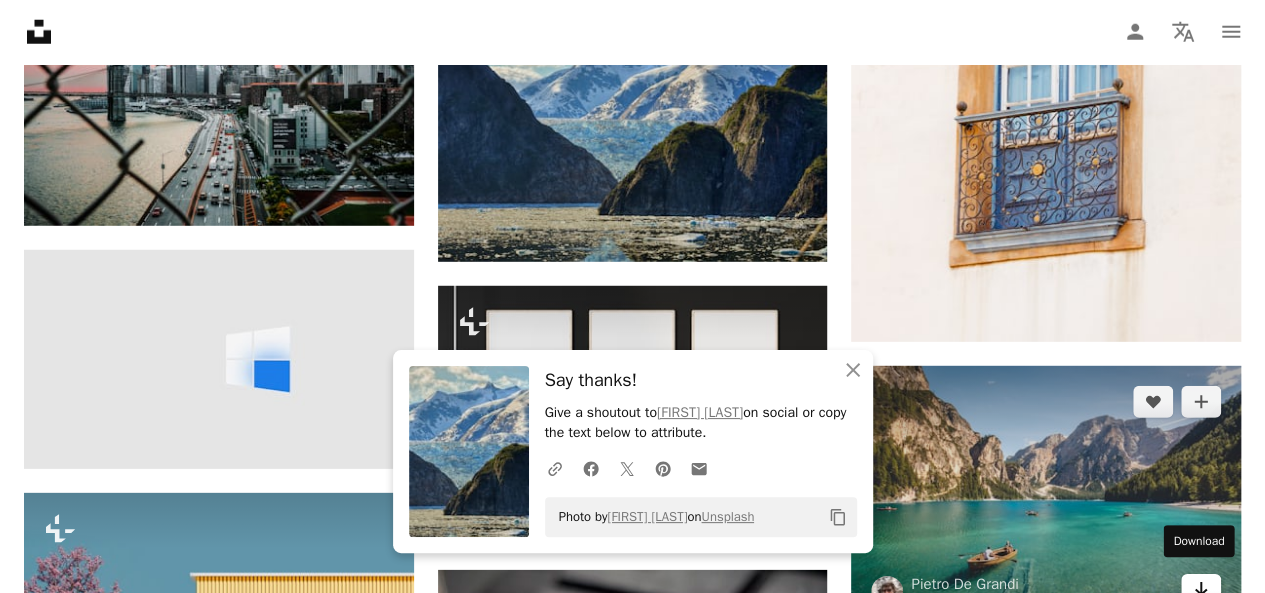 click on "Arrow pointing down" at bounding box center [1201, 590] 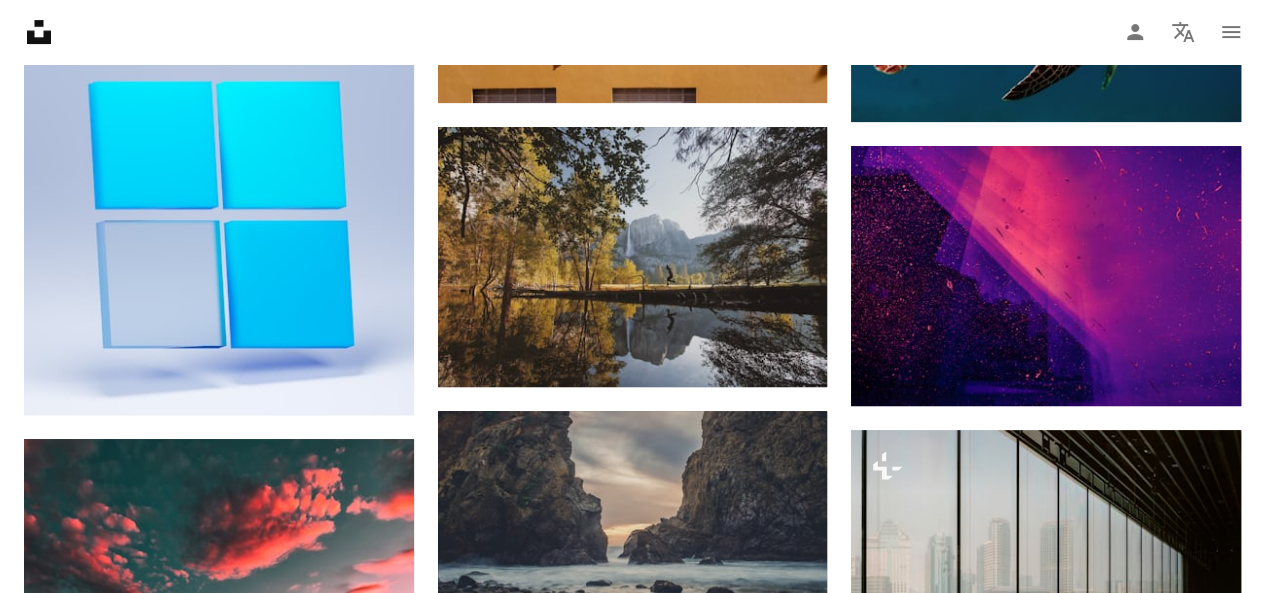 scroll, scrollTop: 11790, scrollLeft: 0, axis: vertical 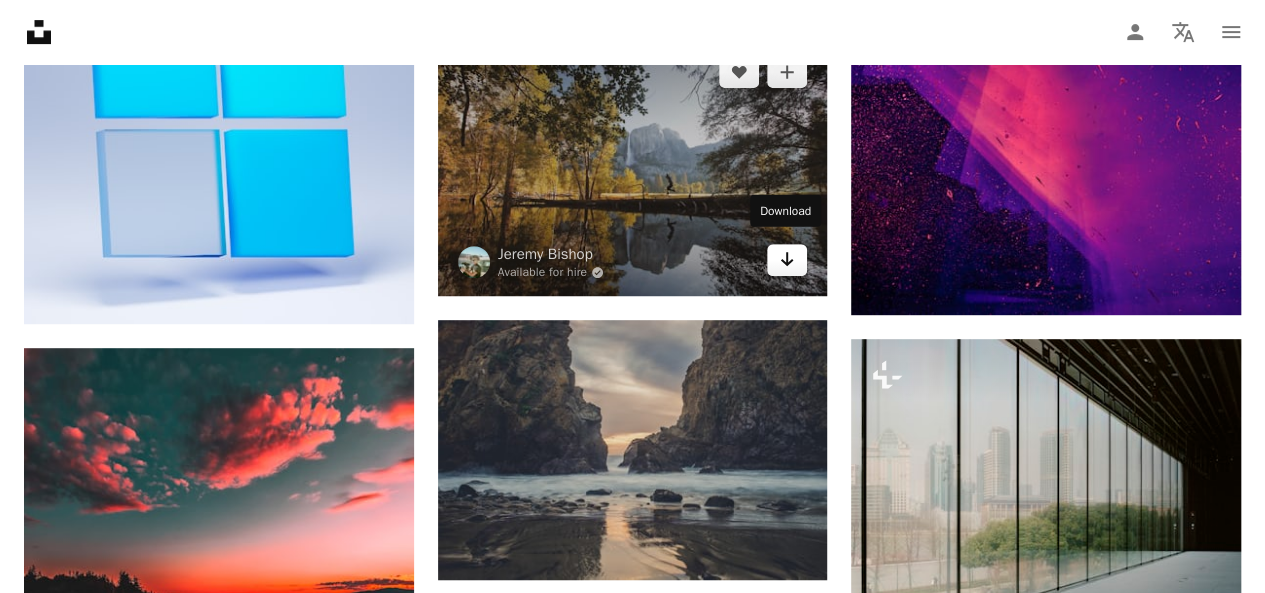 click on "Arrow pointing down" at bounding box center [787, 260] 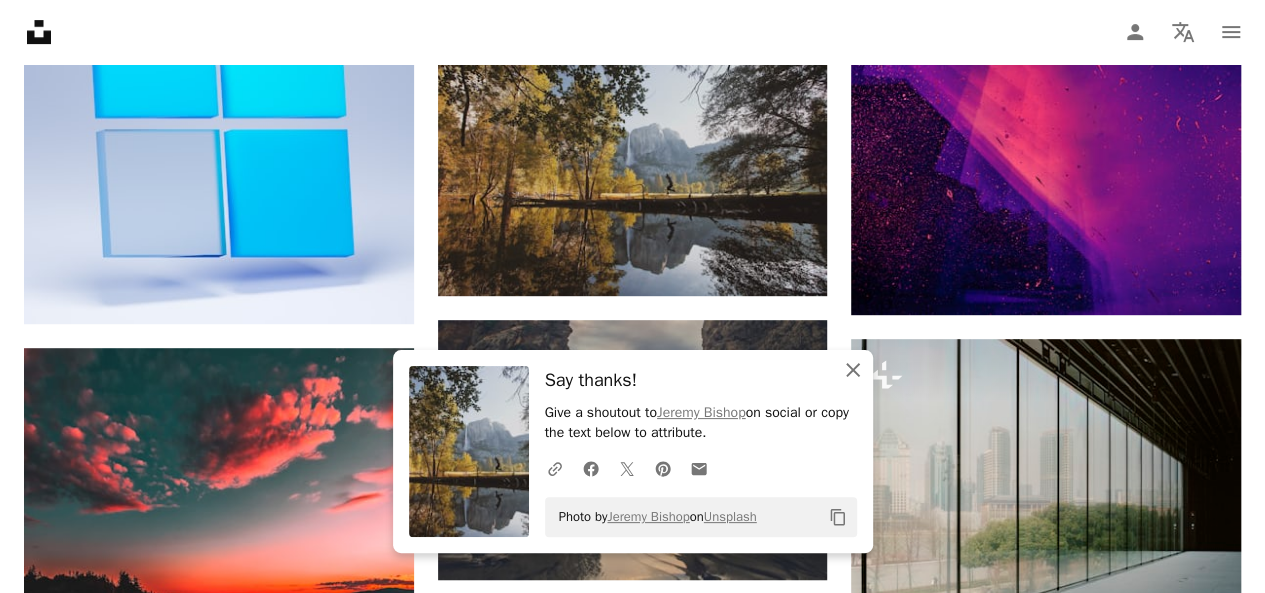 click on "An X shape" 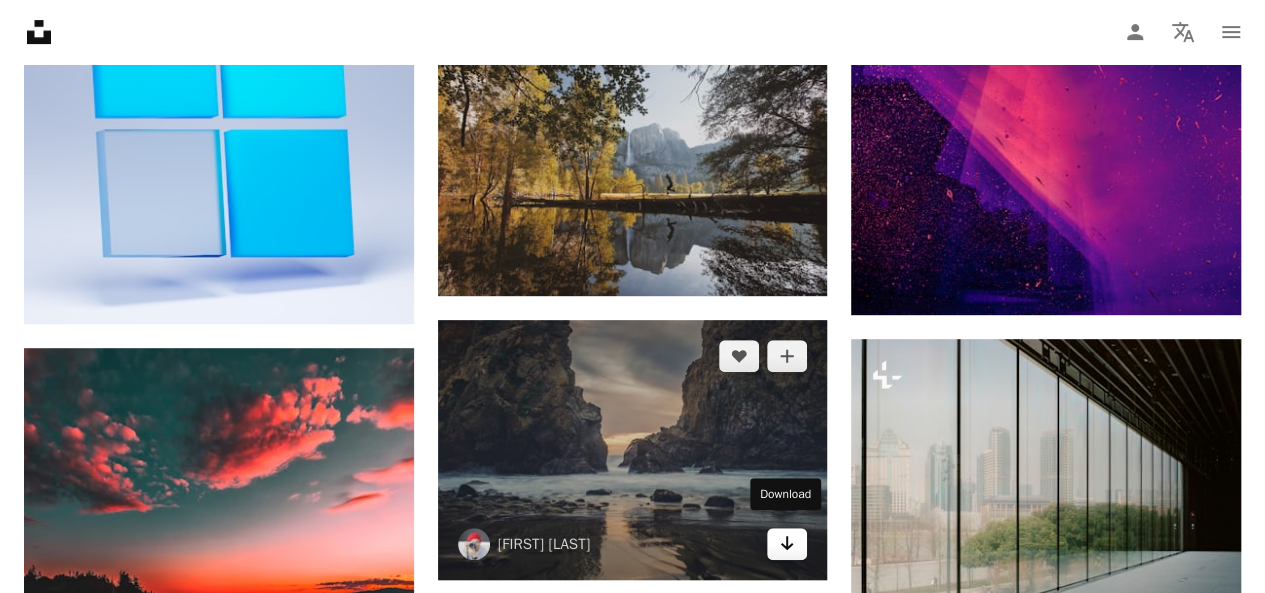 click on "Arrow pointing down" 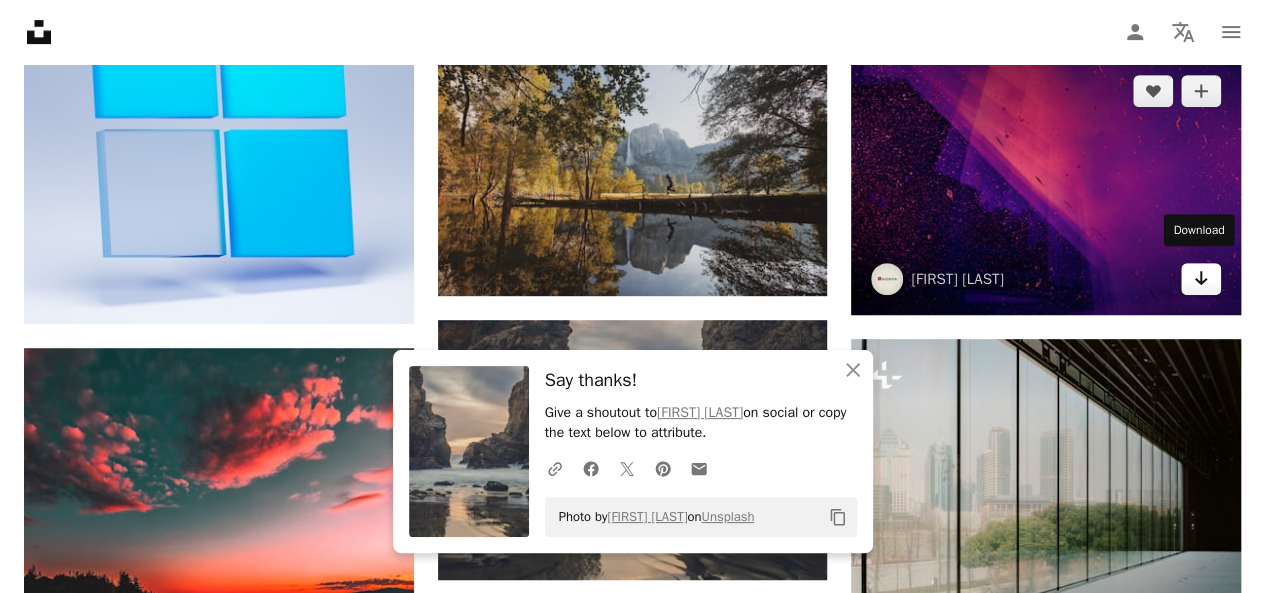 click on "Arrow pointing down" 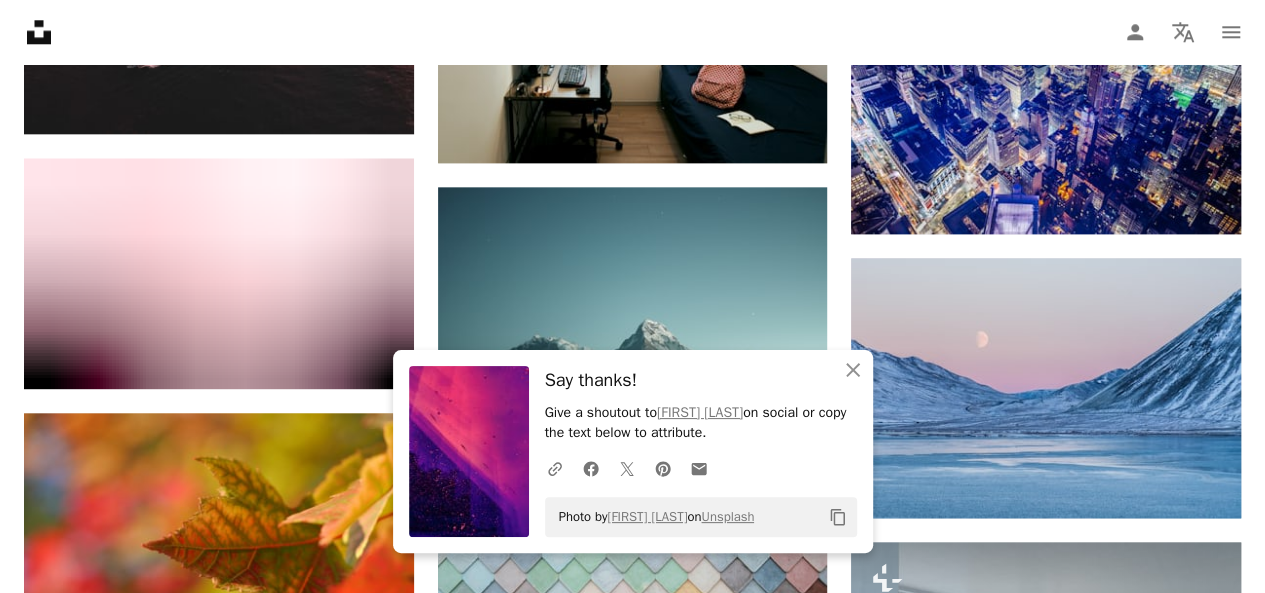 scroll, scrollTop: 12509, scrollLeft: 0, axis: vertical 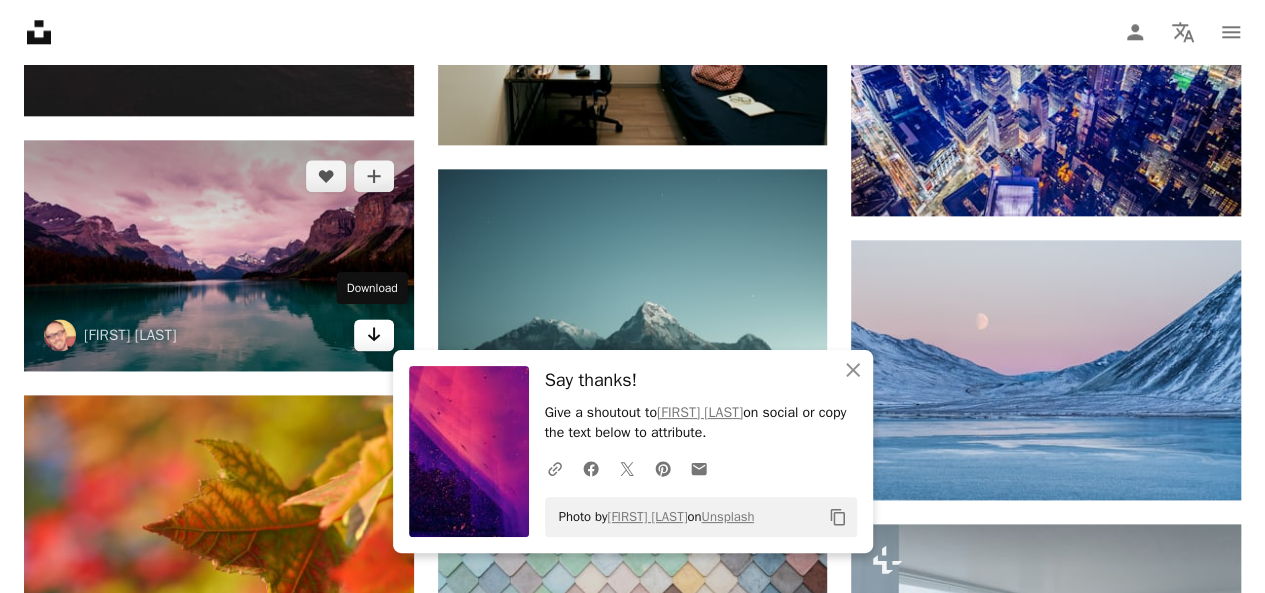 click 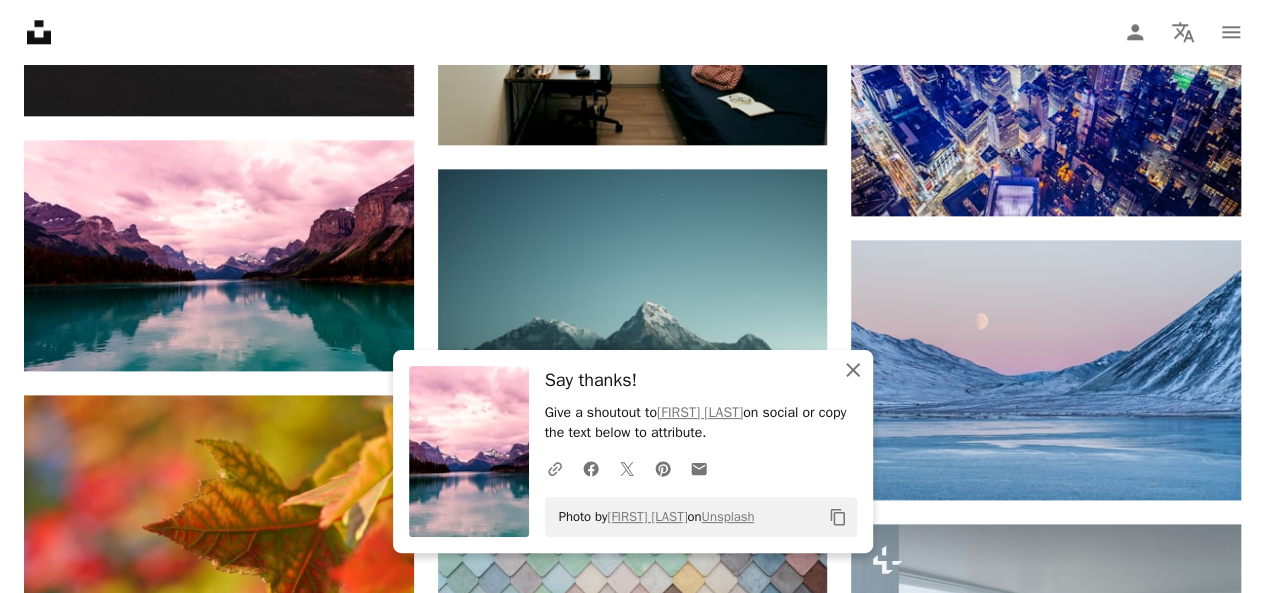 click on "An X shape" 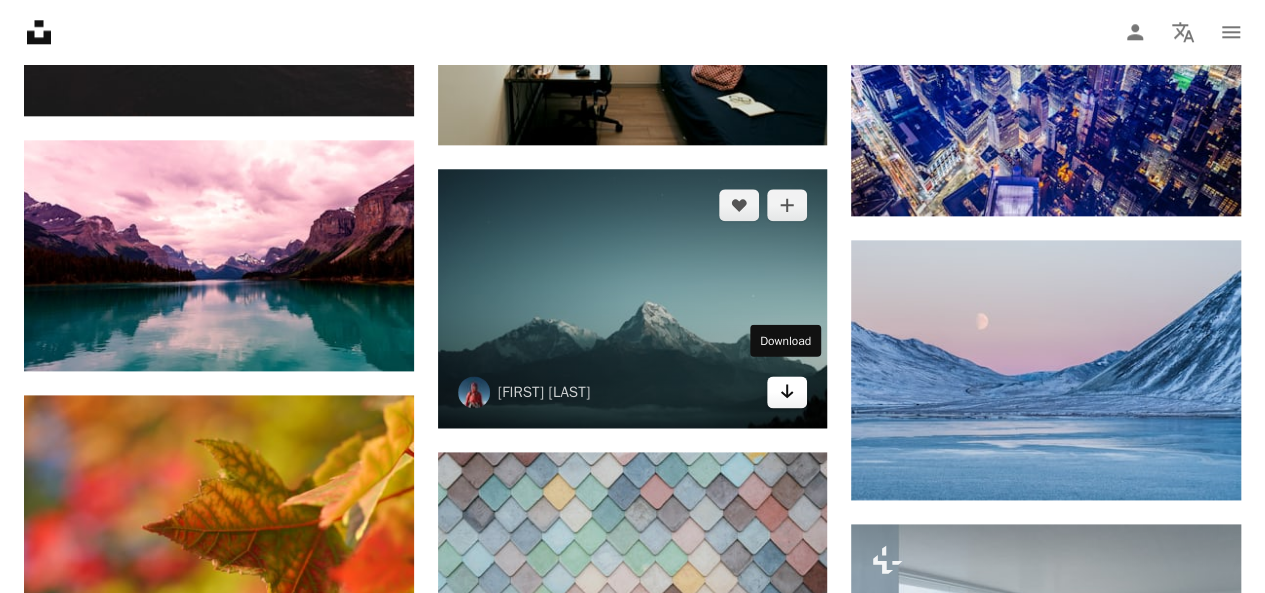 click on "Arrow pointing down" 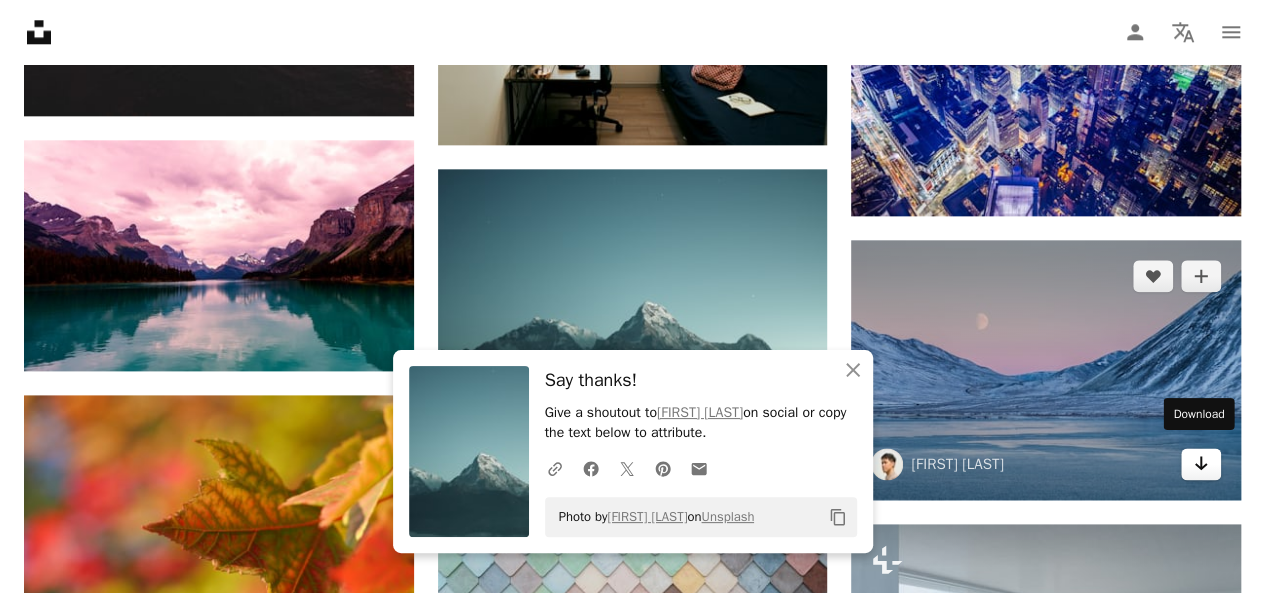 click on "Arrow pointing down" at bounding box center (1201, 464) 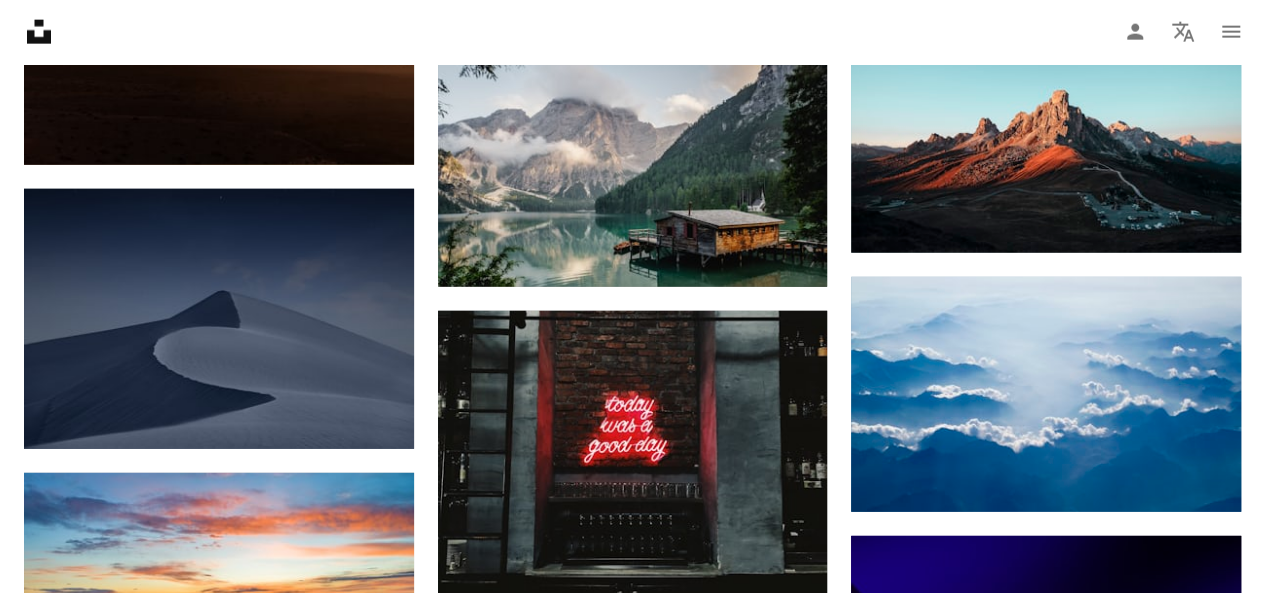 scroll, scrollTop: 13880, scrollLeft: 0, axis: vertical 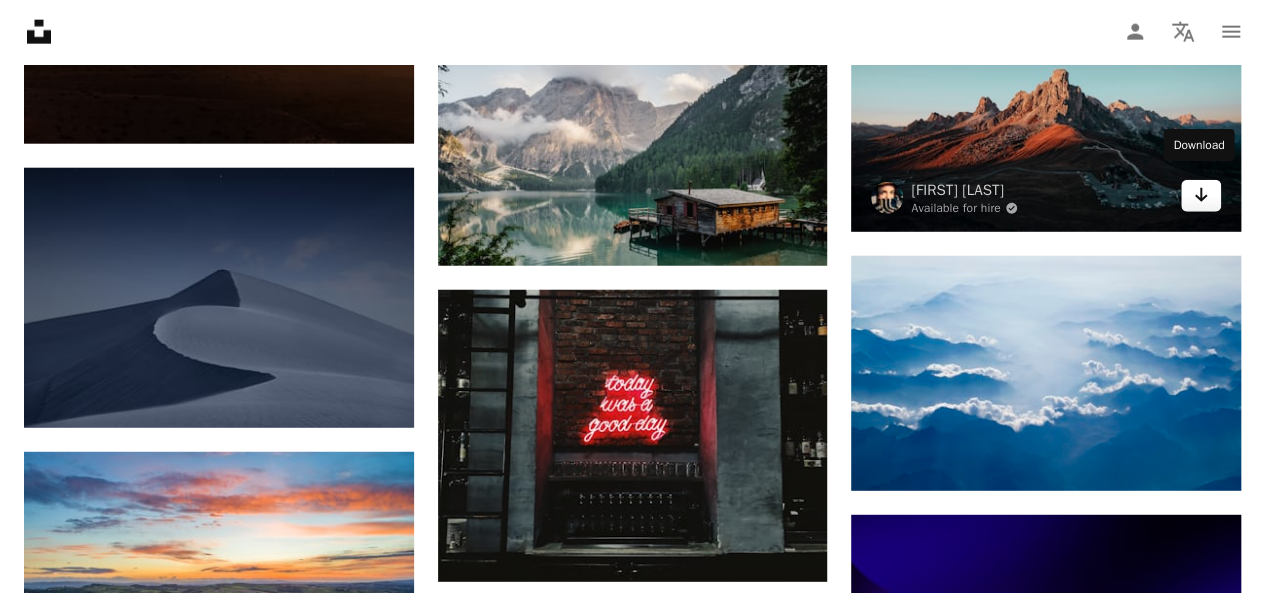 click on "Arrow pointing down" 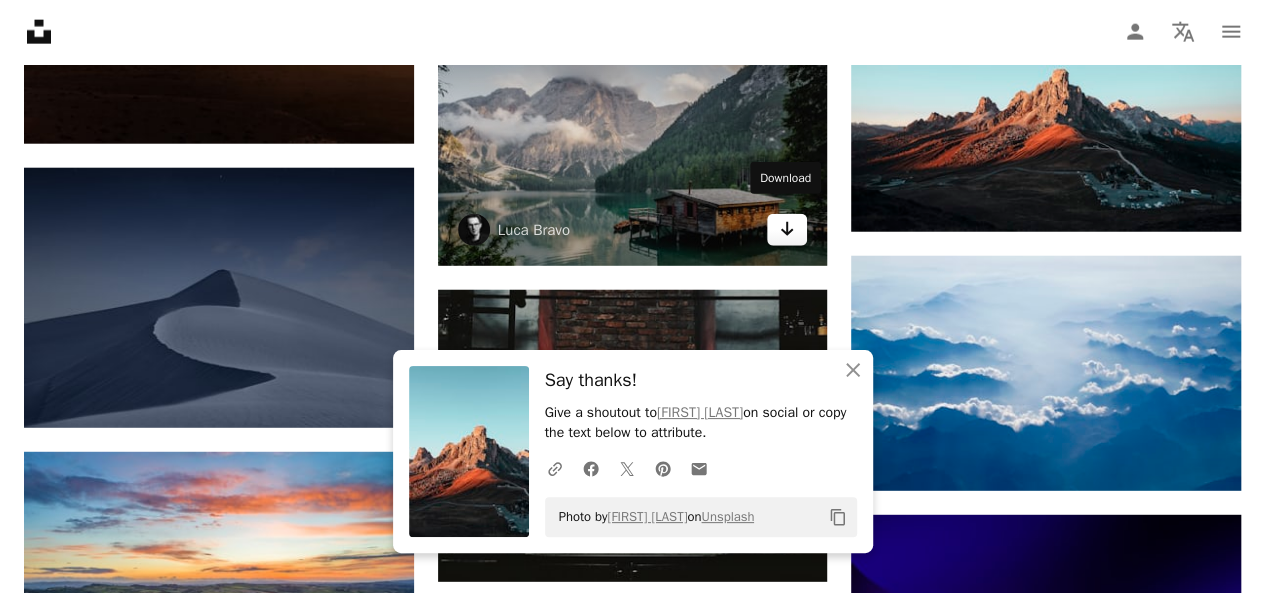 click on "Arrow pointing down" at bounding box center [787, 230] 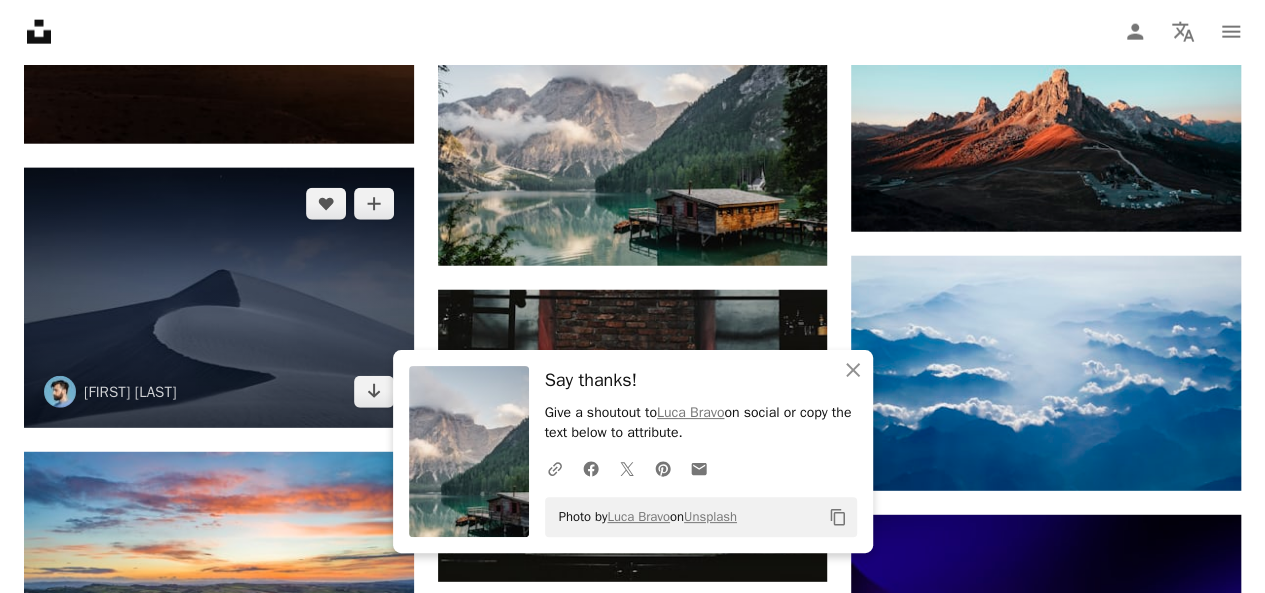 drag, startPoint x: 368, startPoint y: 388, endPoint x: 380, endPoint y: 323, distance: 66.09841 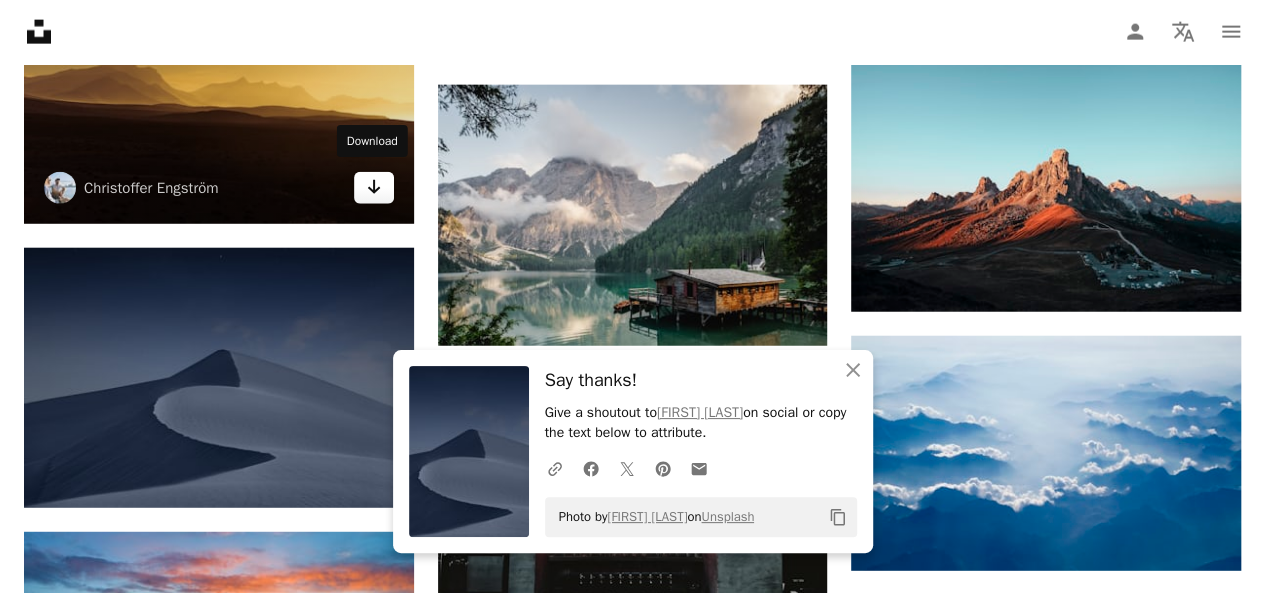 click on "Arrow pointing down" 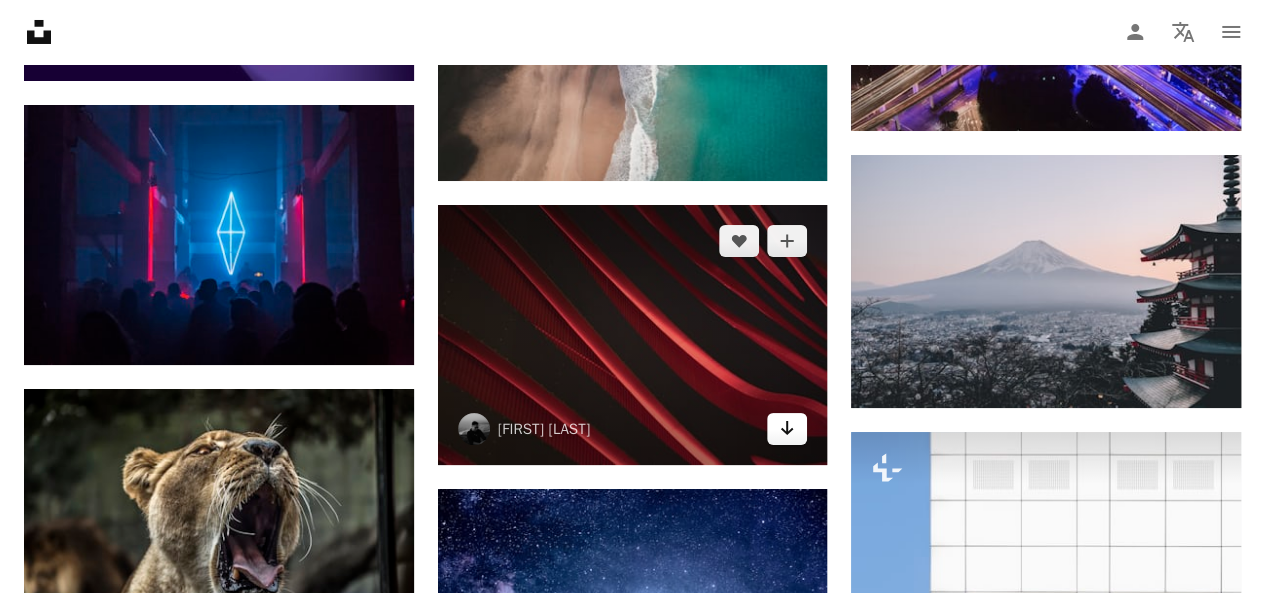 scroll, scrollTop: 15160, scrollLeft: 0, axis: vertical 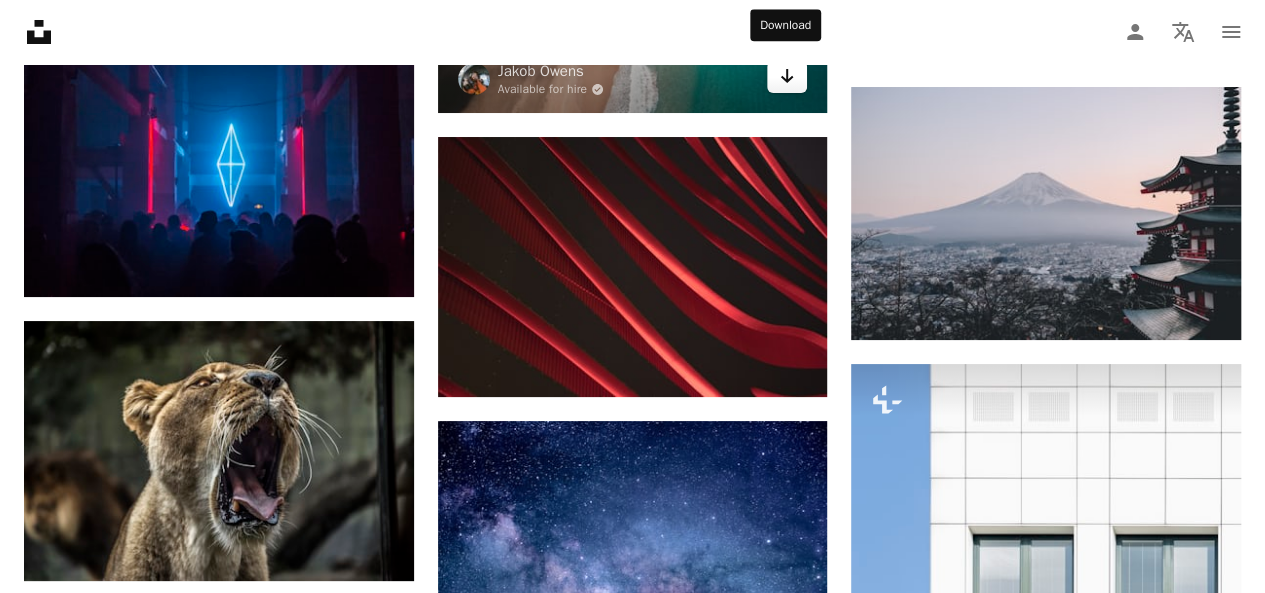 click on "Arrow pointing down" 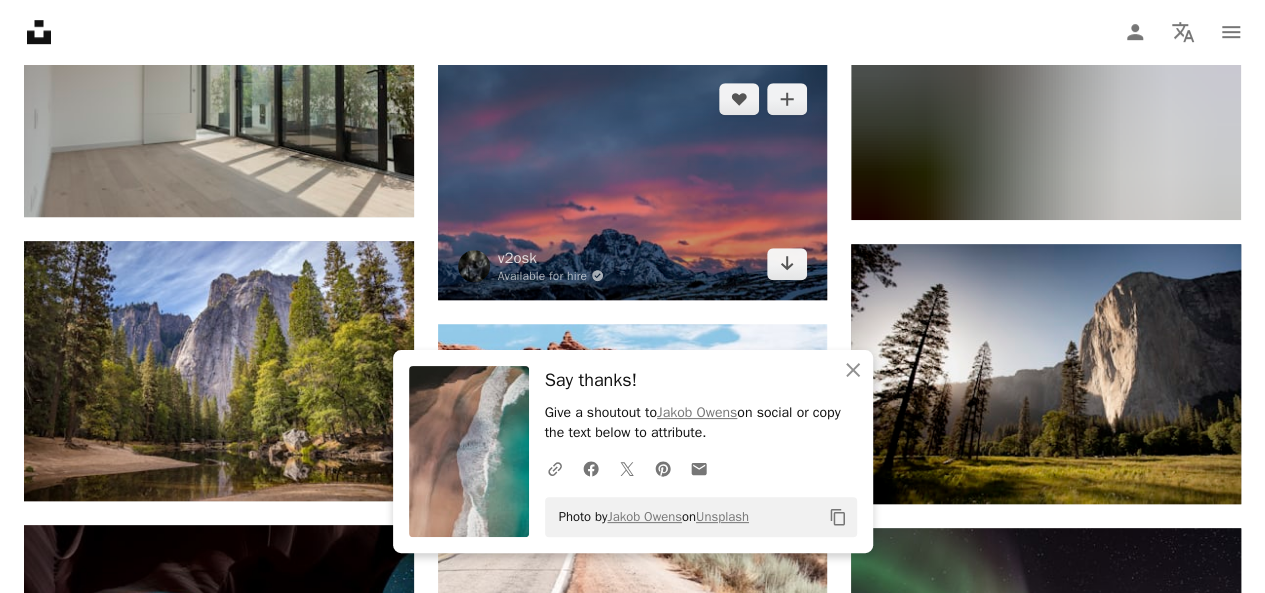 scroll, scrollTop: 15840, scrollLeft: 0, axis: vertical 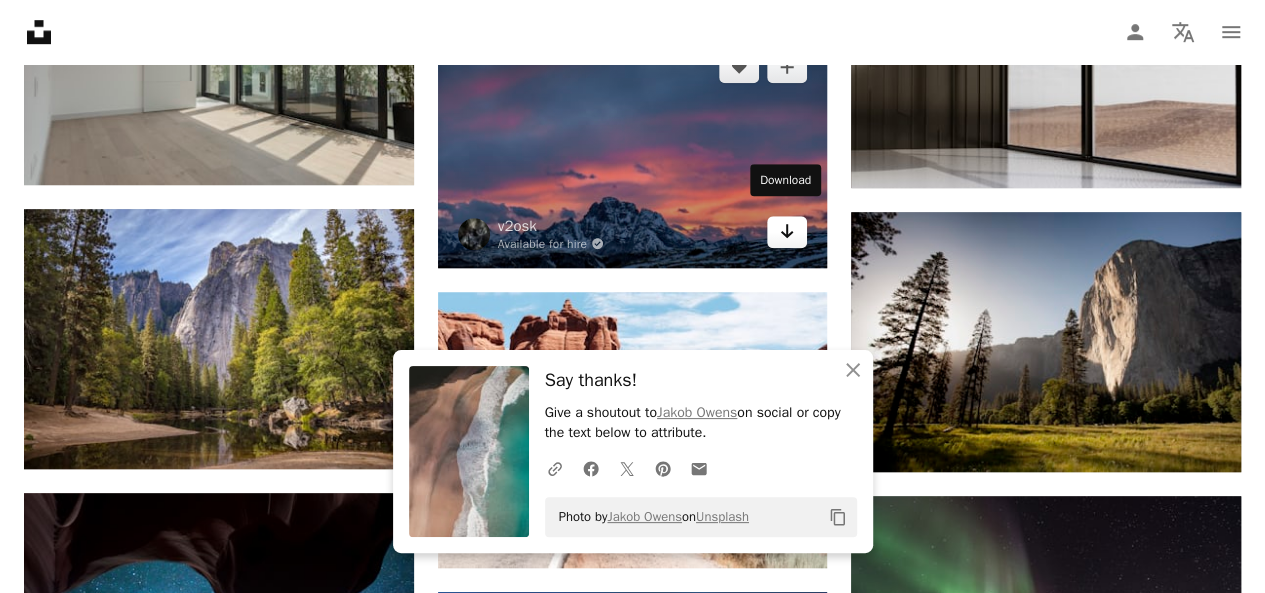 click on "Arrow pointing down" 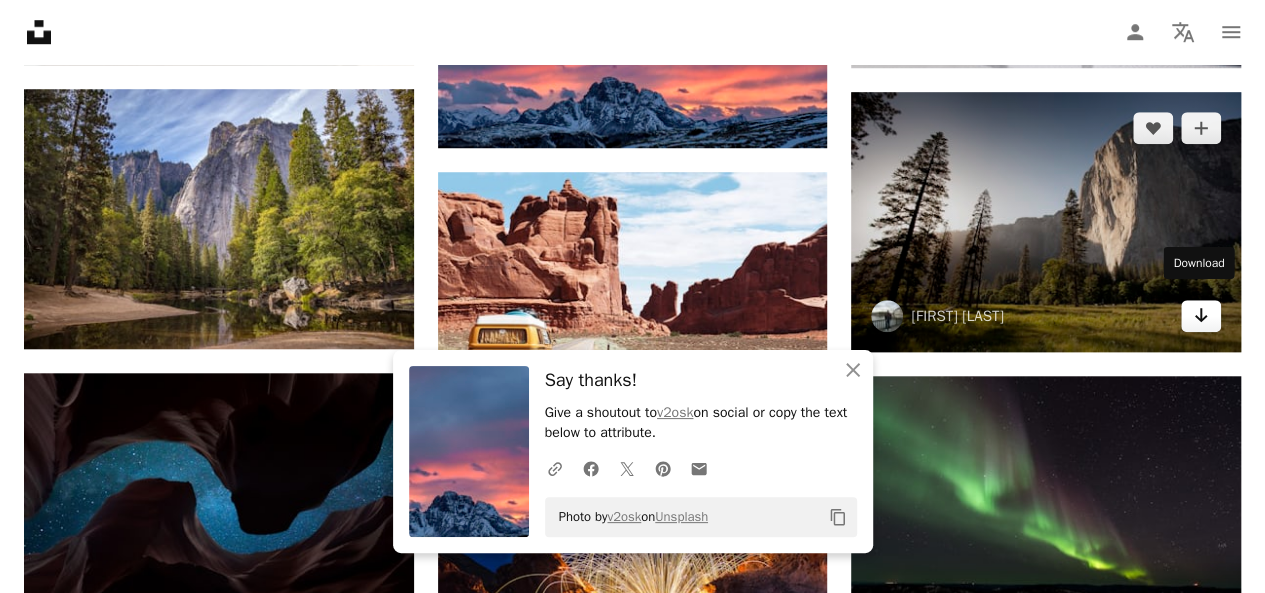 click on "Arrow pointing down" 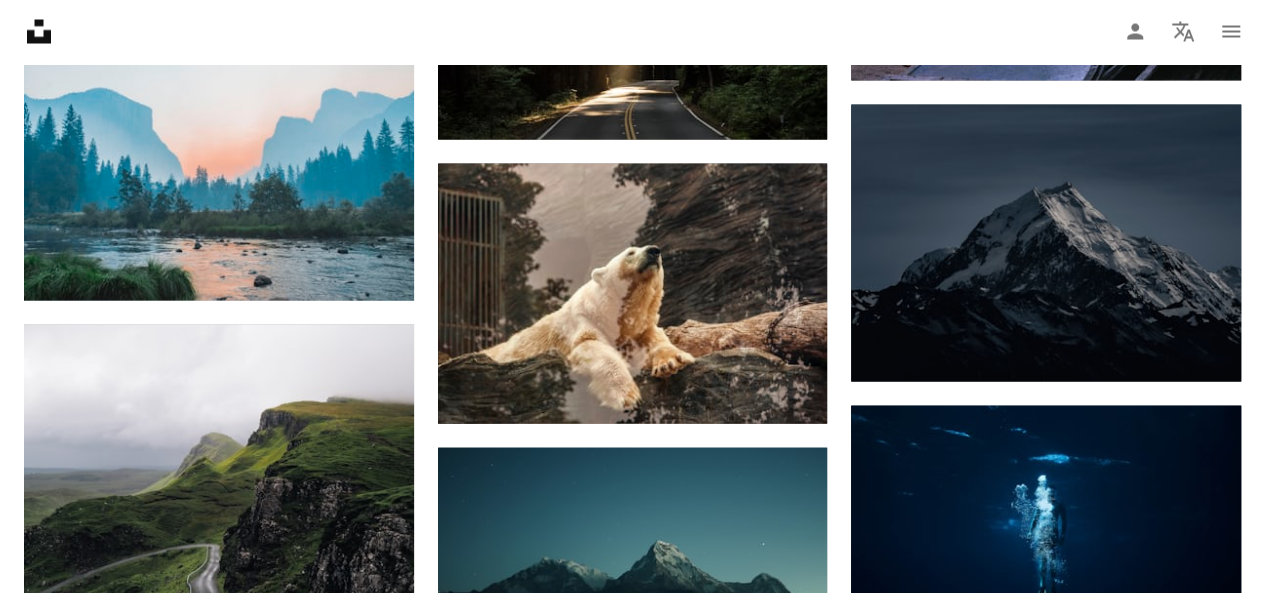 scroll, scrollTop: 16601, scrollLeft: 0, axis: vertical 